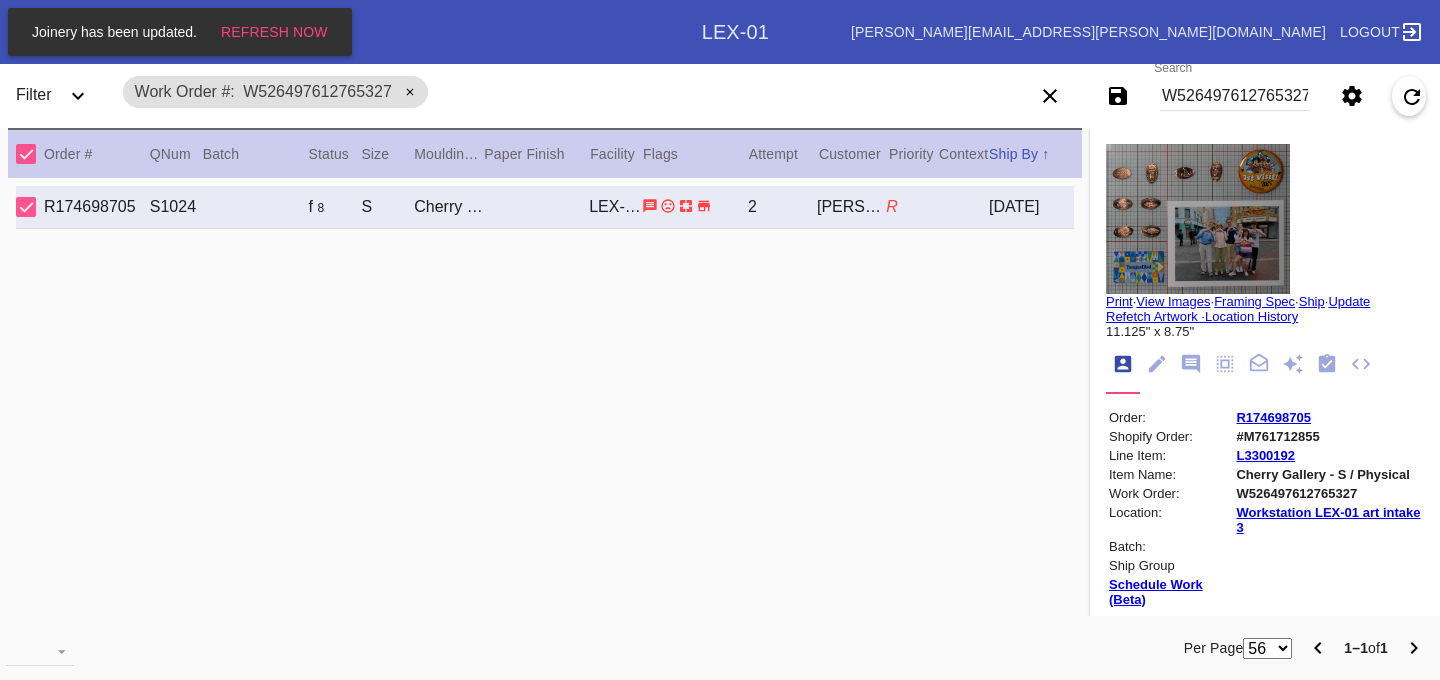 scroll, scrollTop: 0, scrollLeft: 0, axis: both 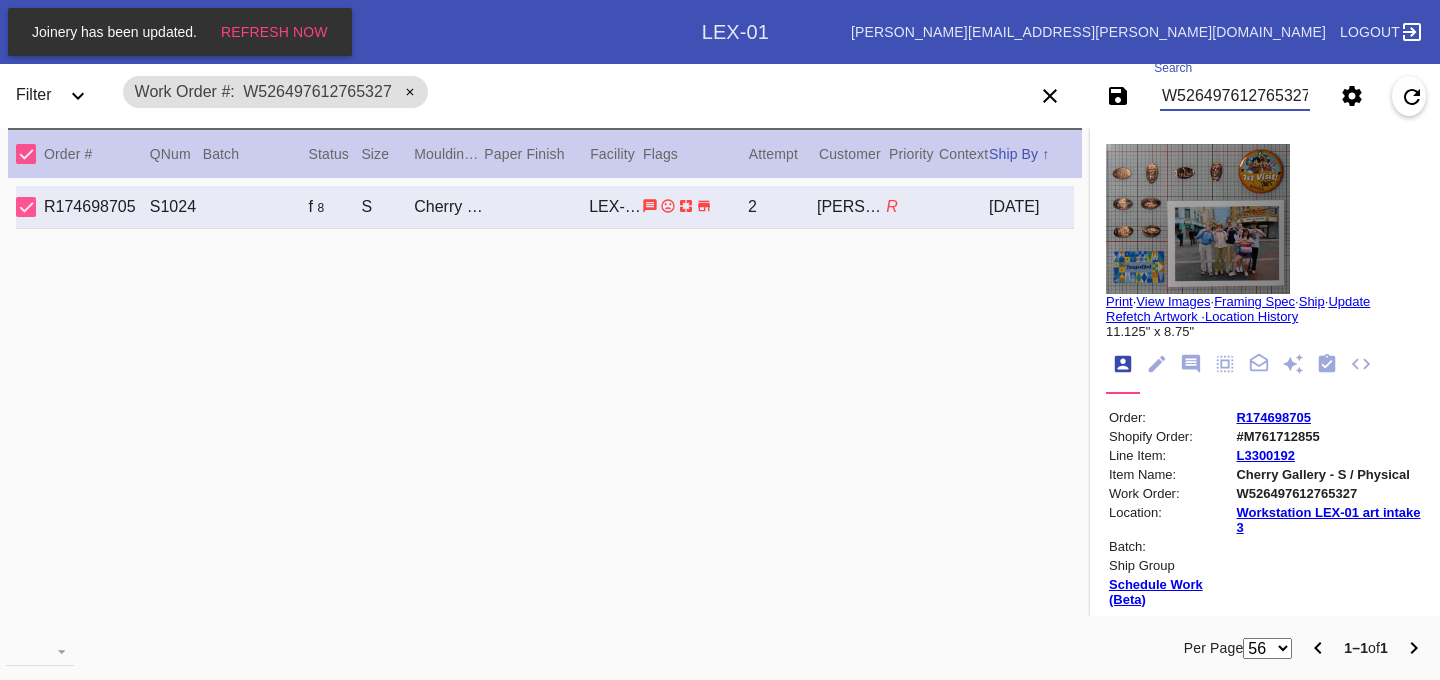 click on "W526497612765327" at bounding box center [1235, 96] 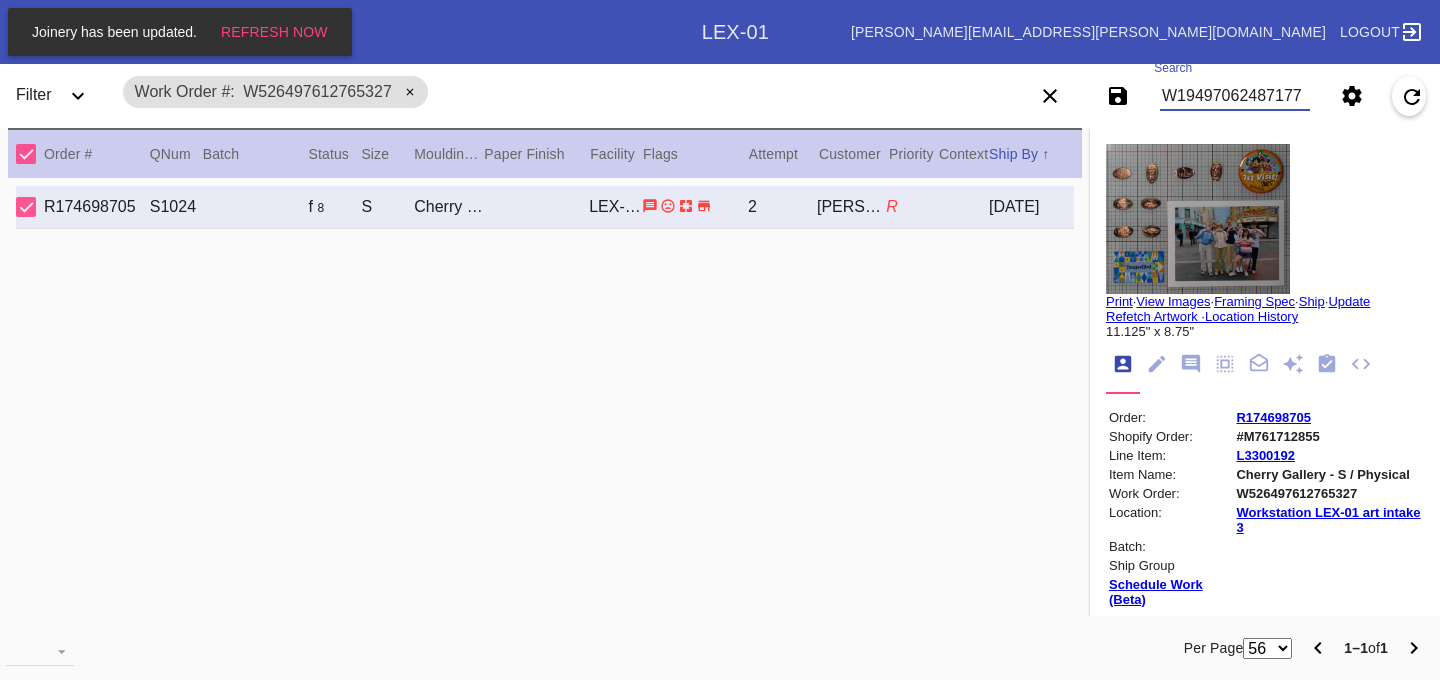 type on "W194970624871771" 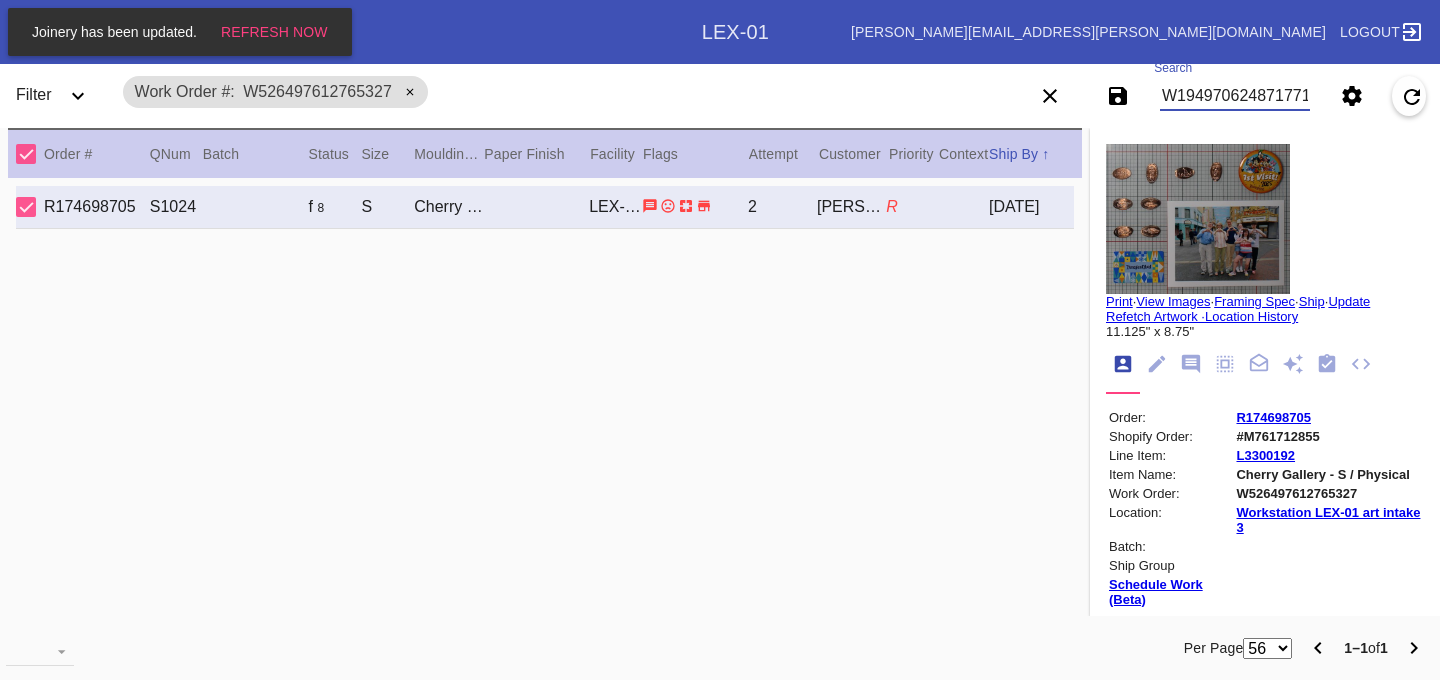 scroll, scrollTop: 0, scrollLeft: 3, axis: horizontal 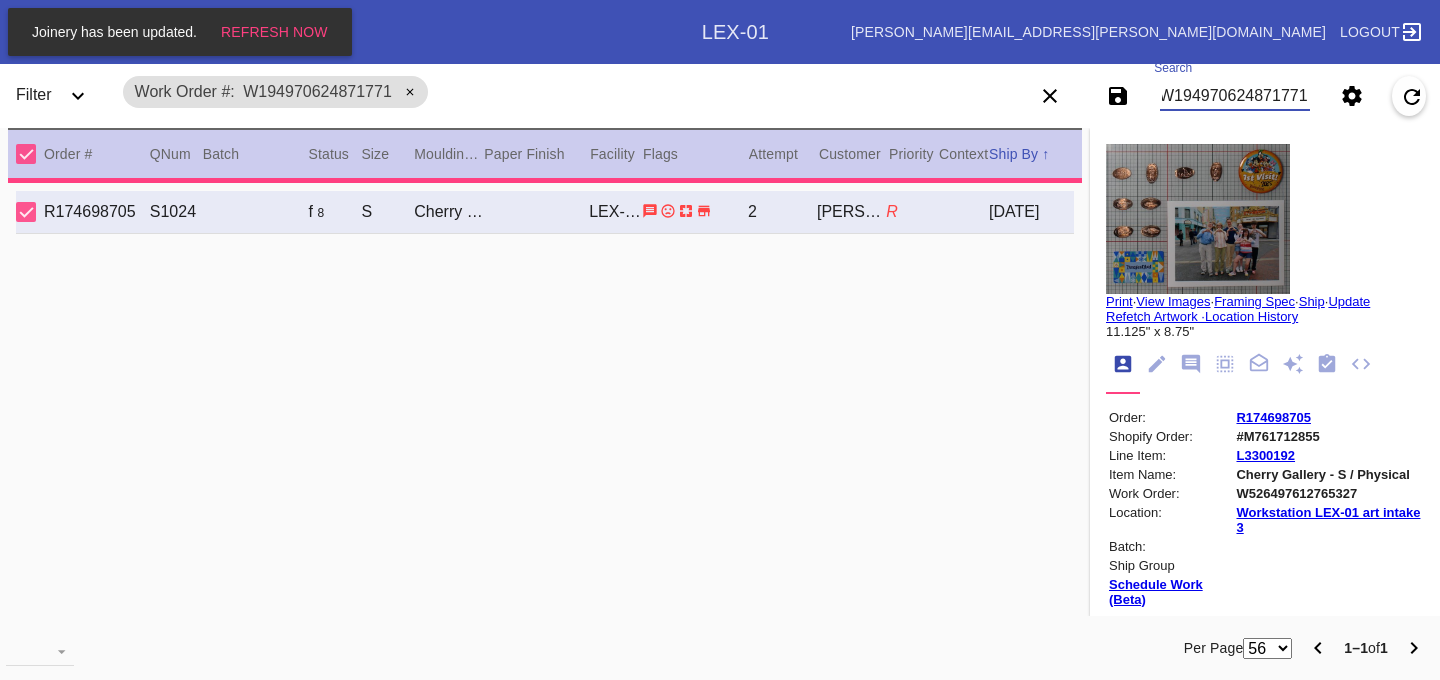type on "0.0" 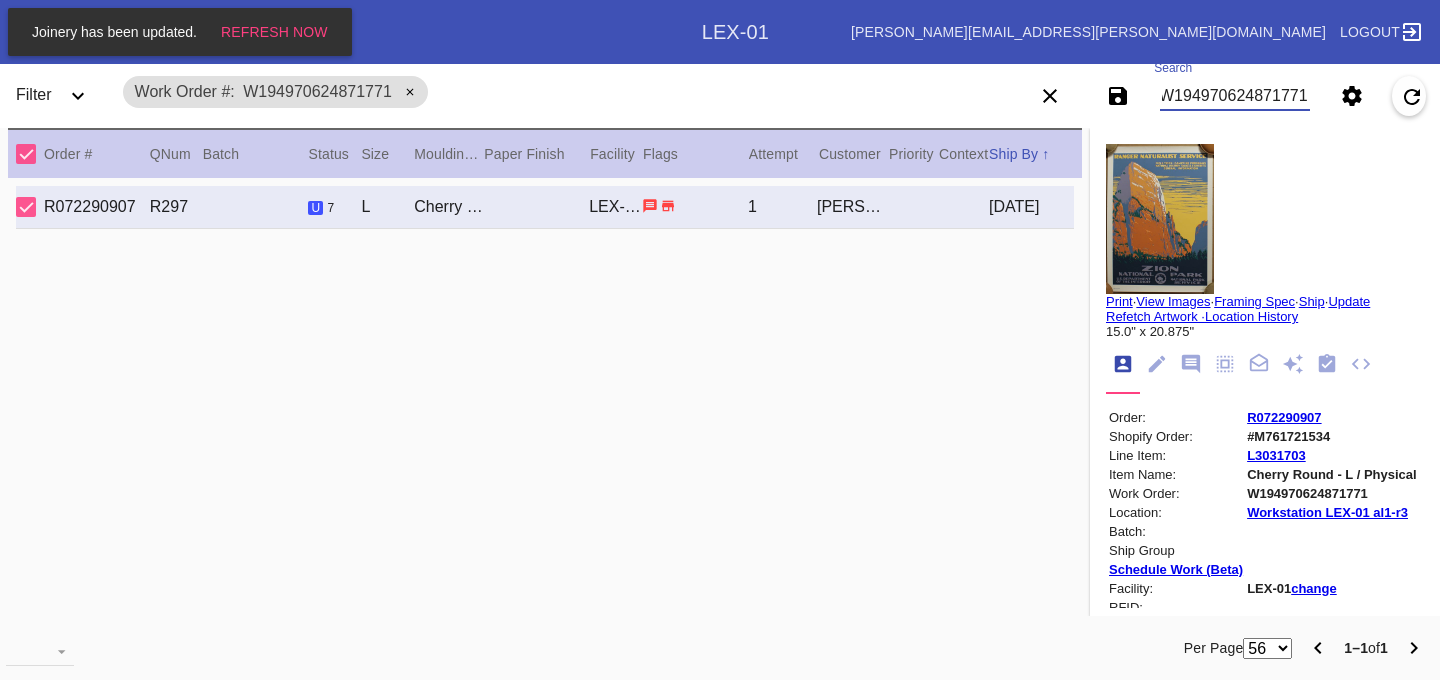 click on "W194970624871771" at bounding box center [1235, 96] 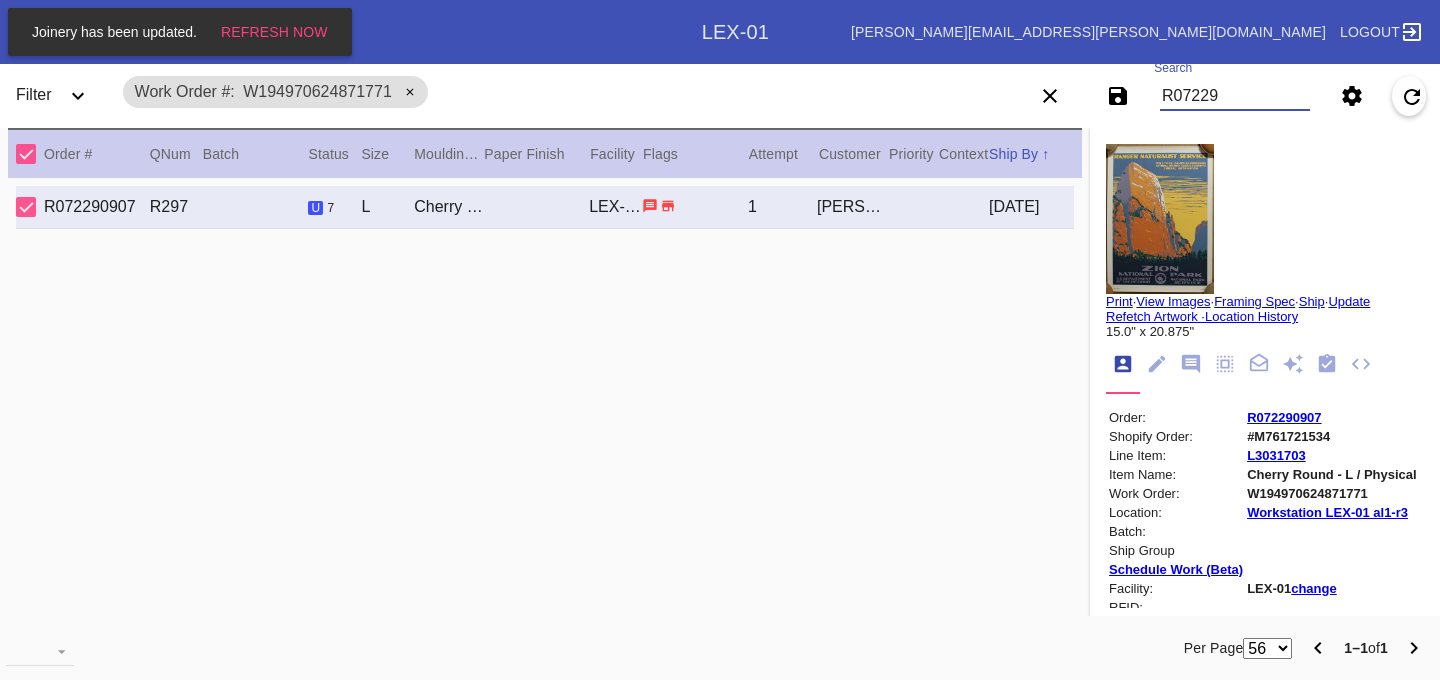scroll, scrollTop: 0, scrollLeft: 0, axis: both 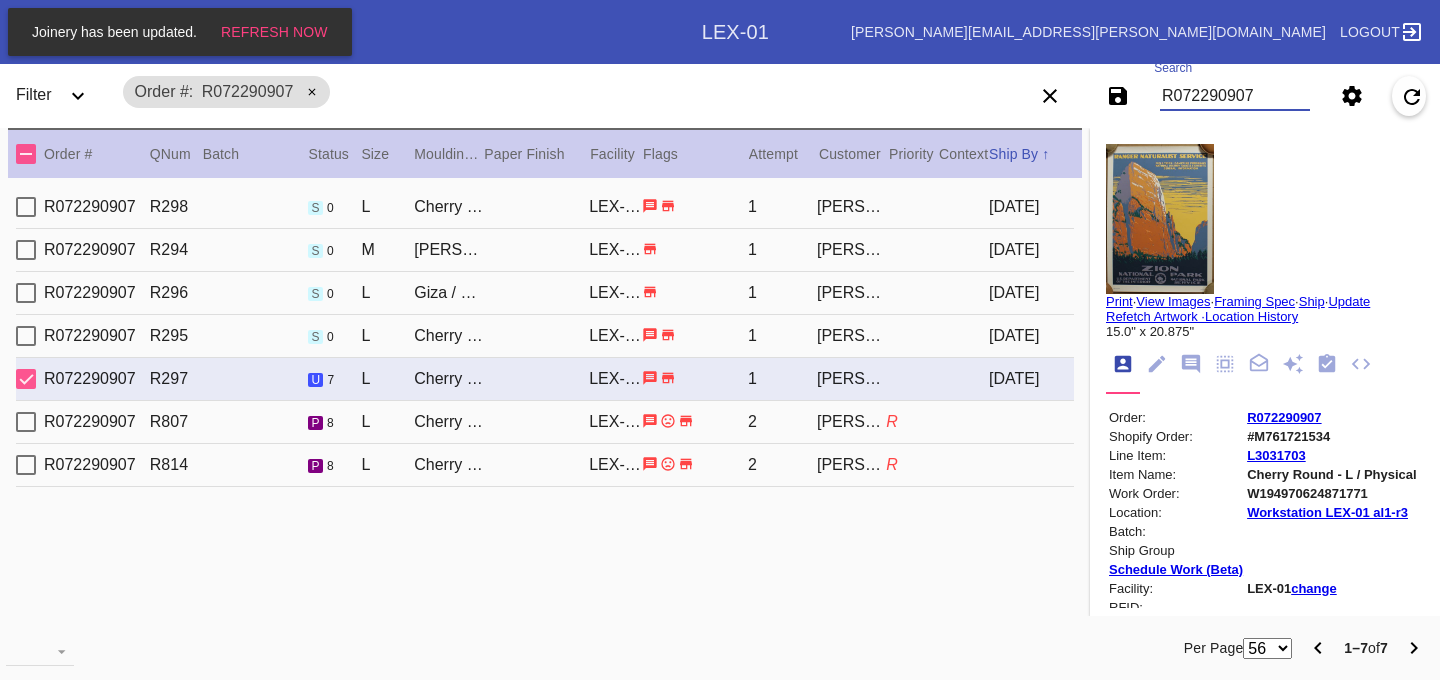 type on "R072290907" 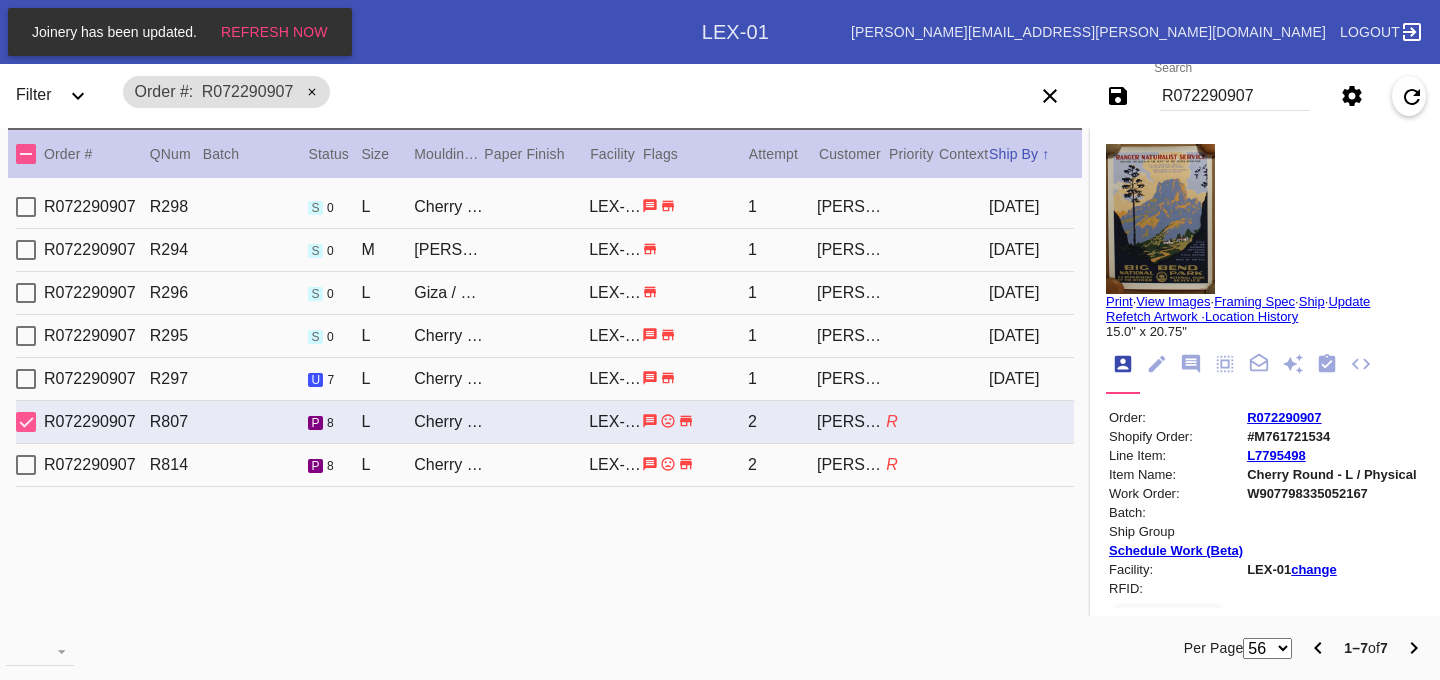 click on "Cherry Round / No Mat" at bounding box center [448, 379] 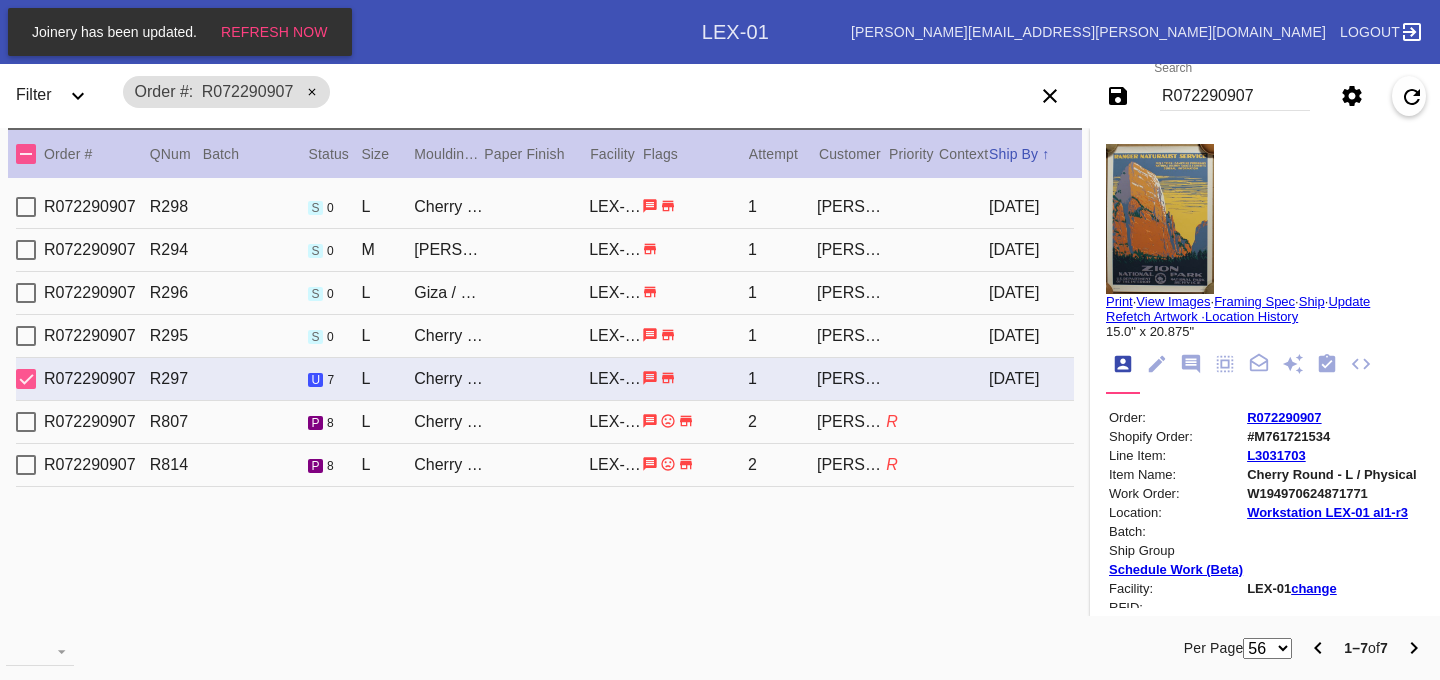 click on "R072290907 R807 p   8 L Cherry Round / No Mat LEX-01 2 [PERSON_NAME]
R" at bounding box center (545, 422) 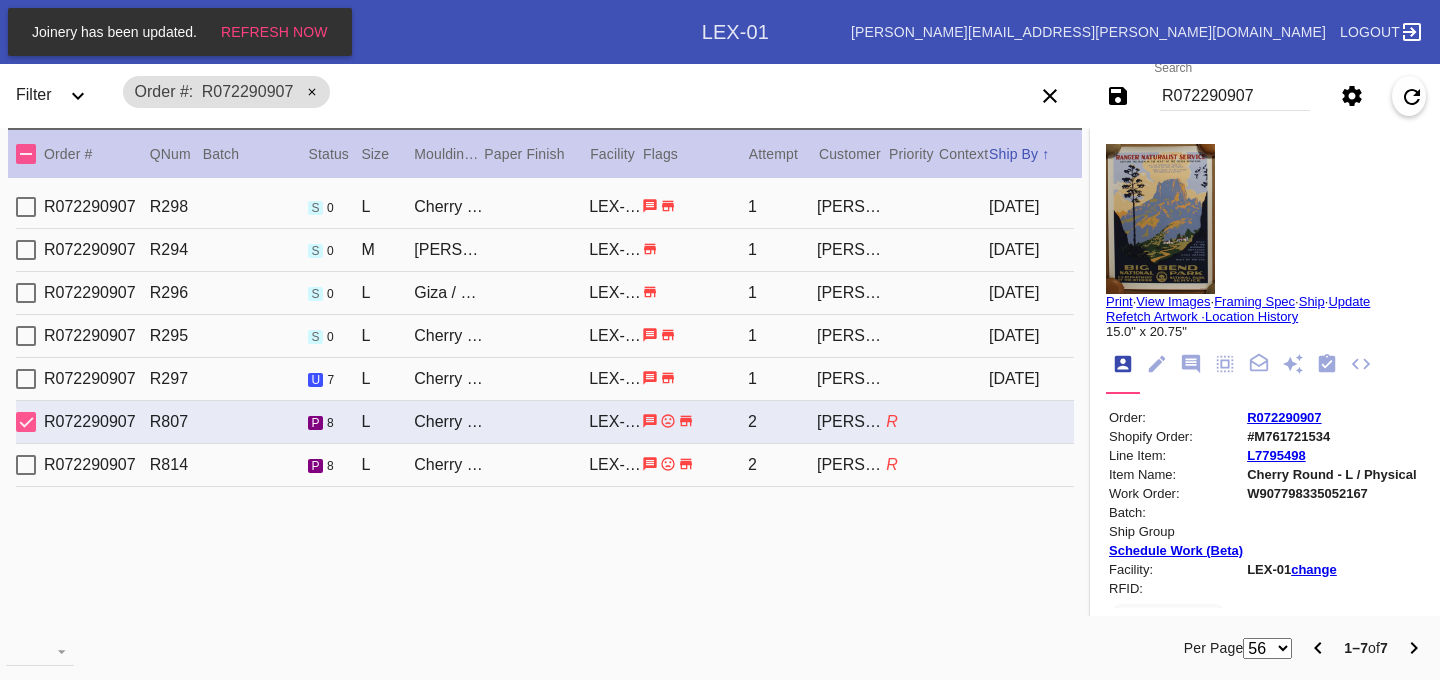 click on "R072290907 R814 p   8 L Cherry Round / No Mat LEX-01 2 [PERSON_NAME]
R" at bounding box center [545, 465] 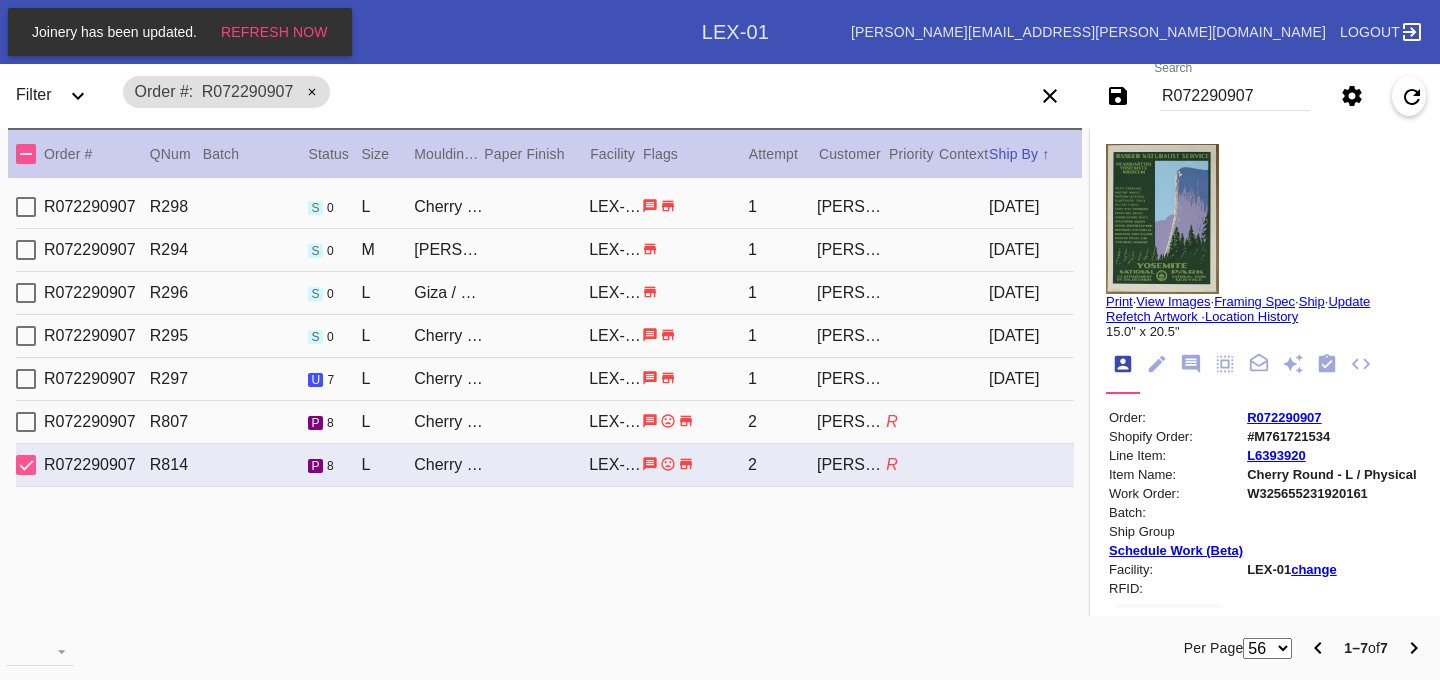 click on "R072290907 R297 u   7 L Cherry Round / No Mat LEX-01 1 [PERSON_NAME]
[DATE]" at bounding box center (545, 379) 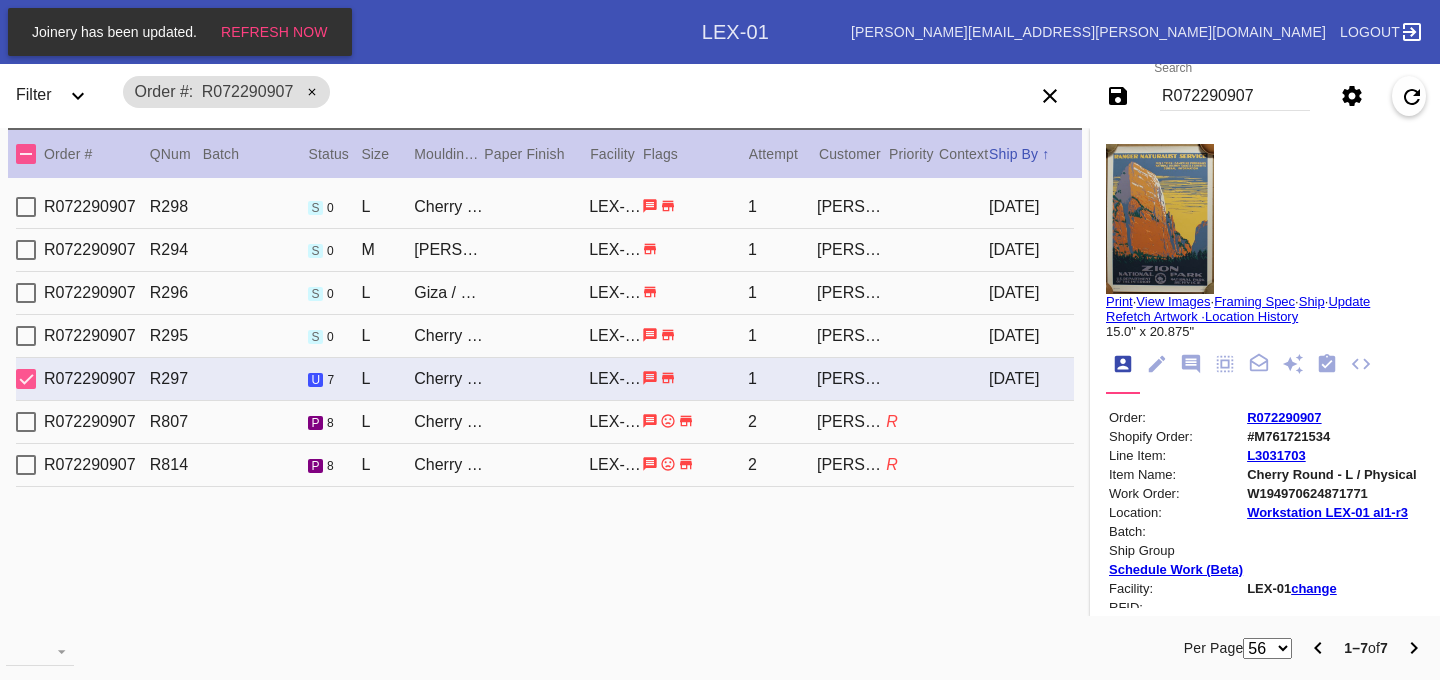 click on "Cherry Round / No Mat" at bounding box center (448, 422) 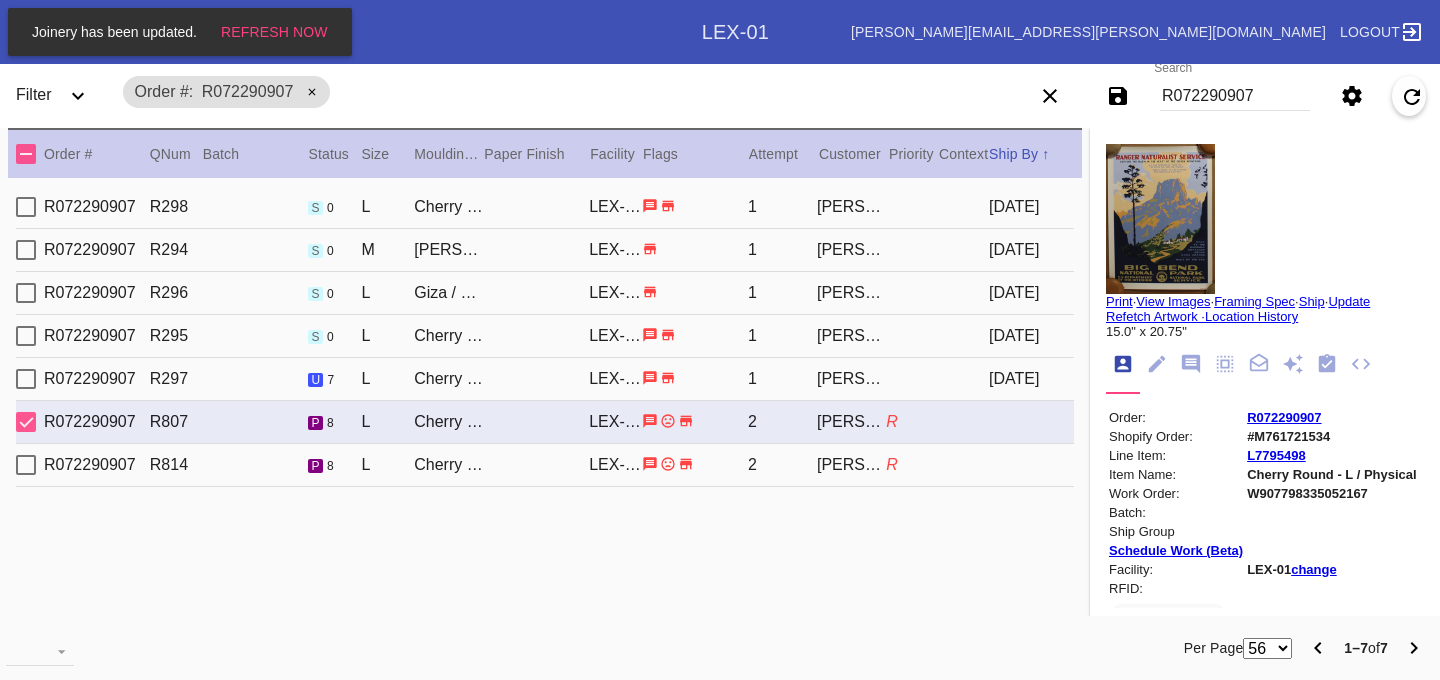 click on "Cherry Round / No Mat" at bounding box center (448, 465) 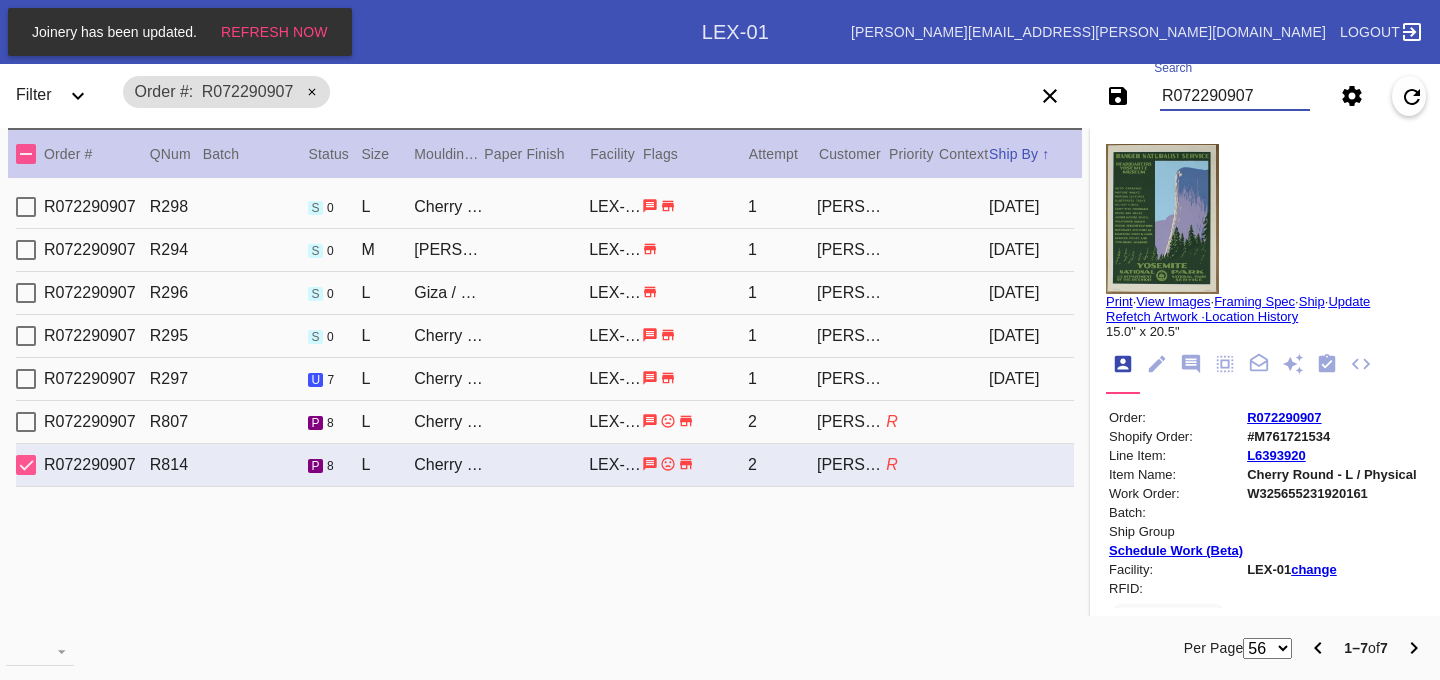 click on "R072290907" at bounding box center [1235, 96] 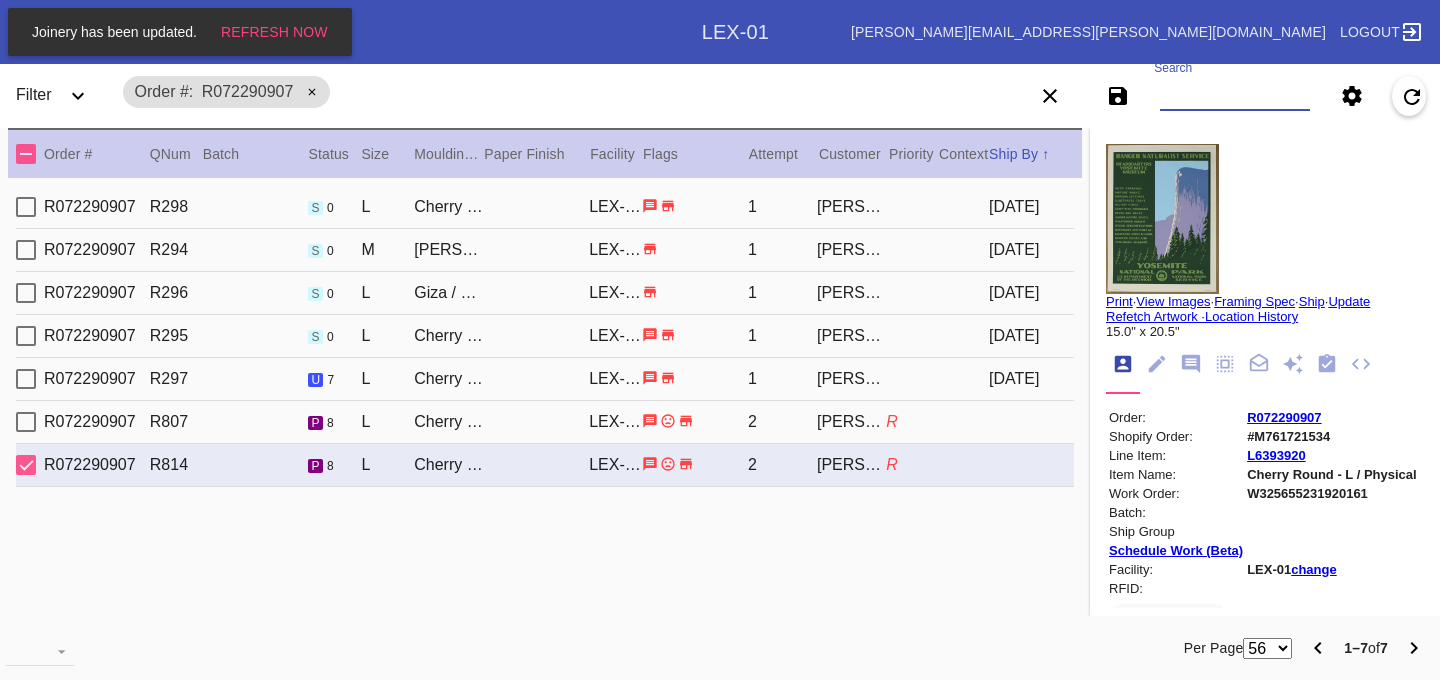 click on "Search" at bounding box center [1235, 96] 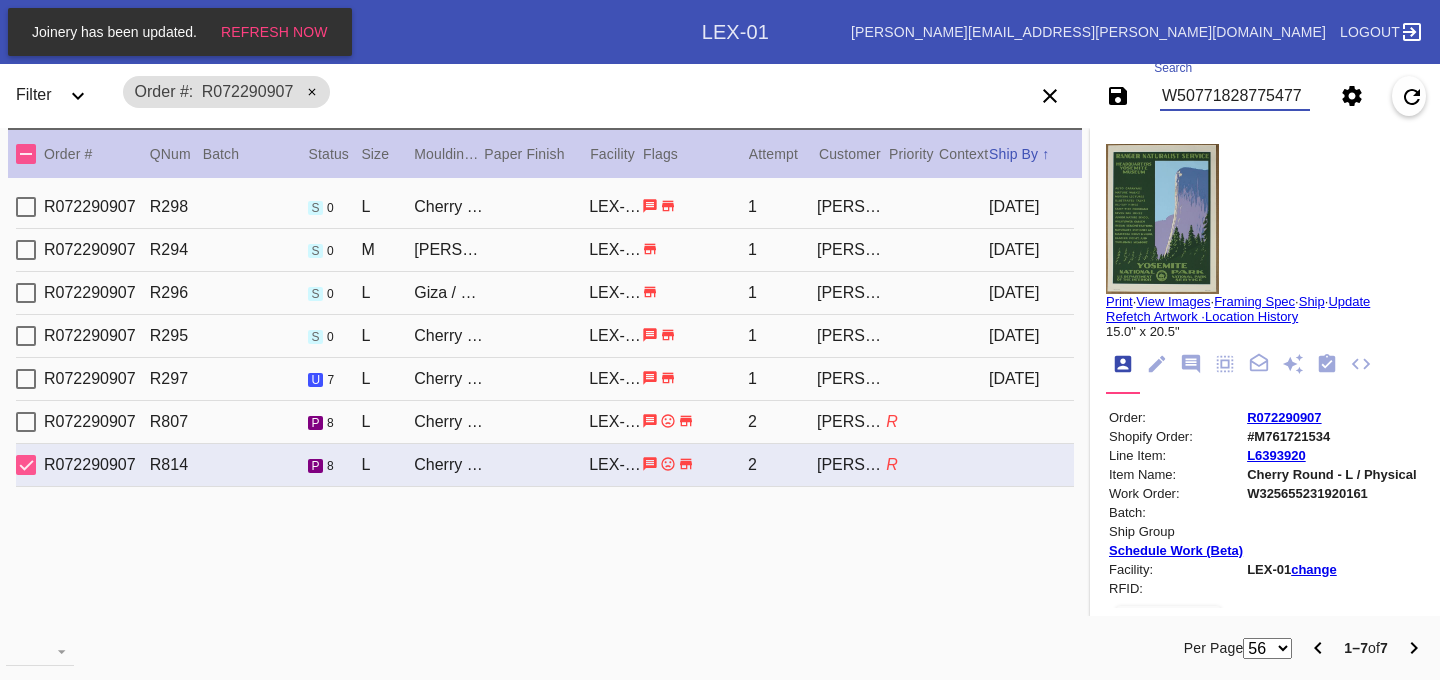 type on "W507718287754775" 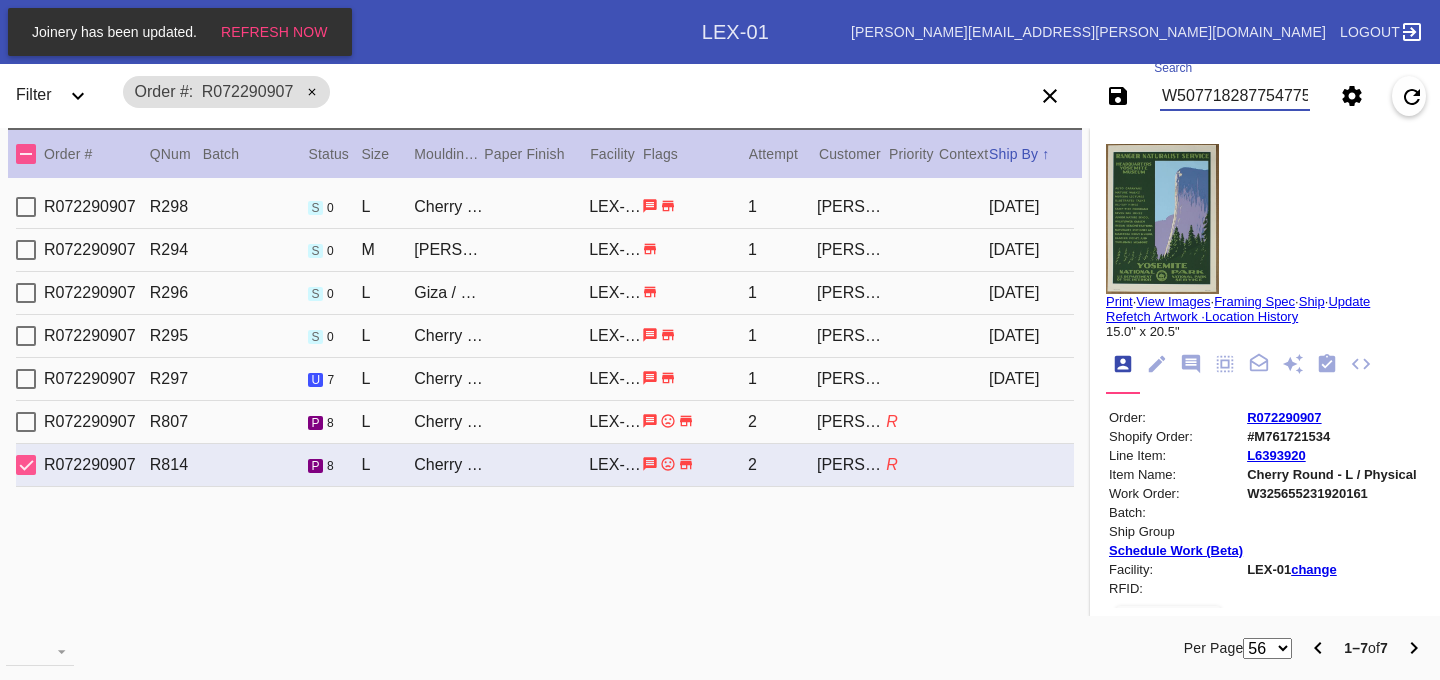 scroll, scrollTop: 0, scrollLeft: 3, axis: horizontal 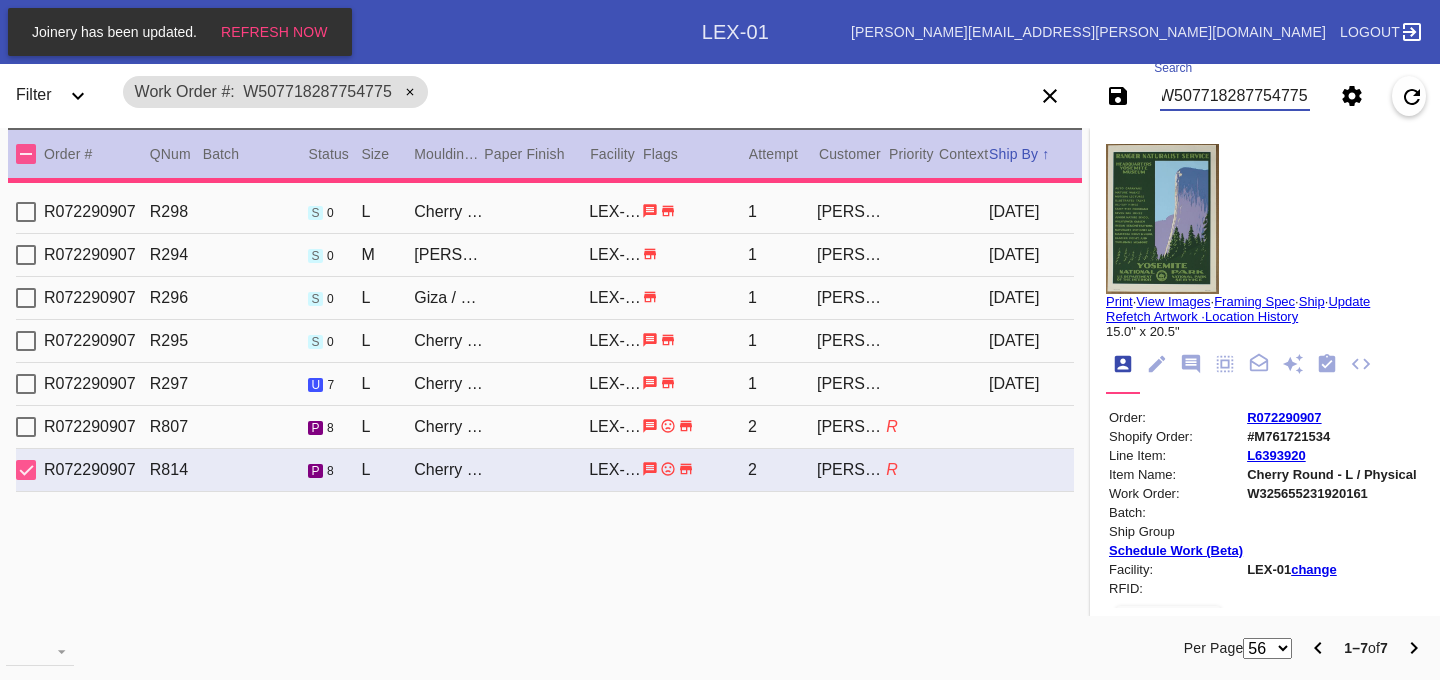 type on "1.0" 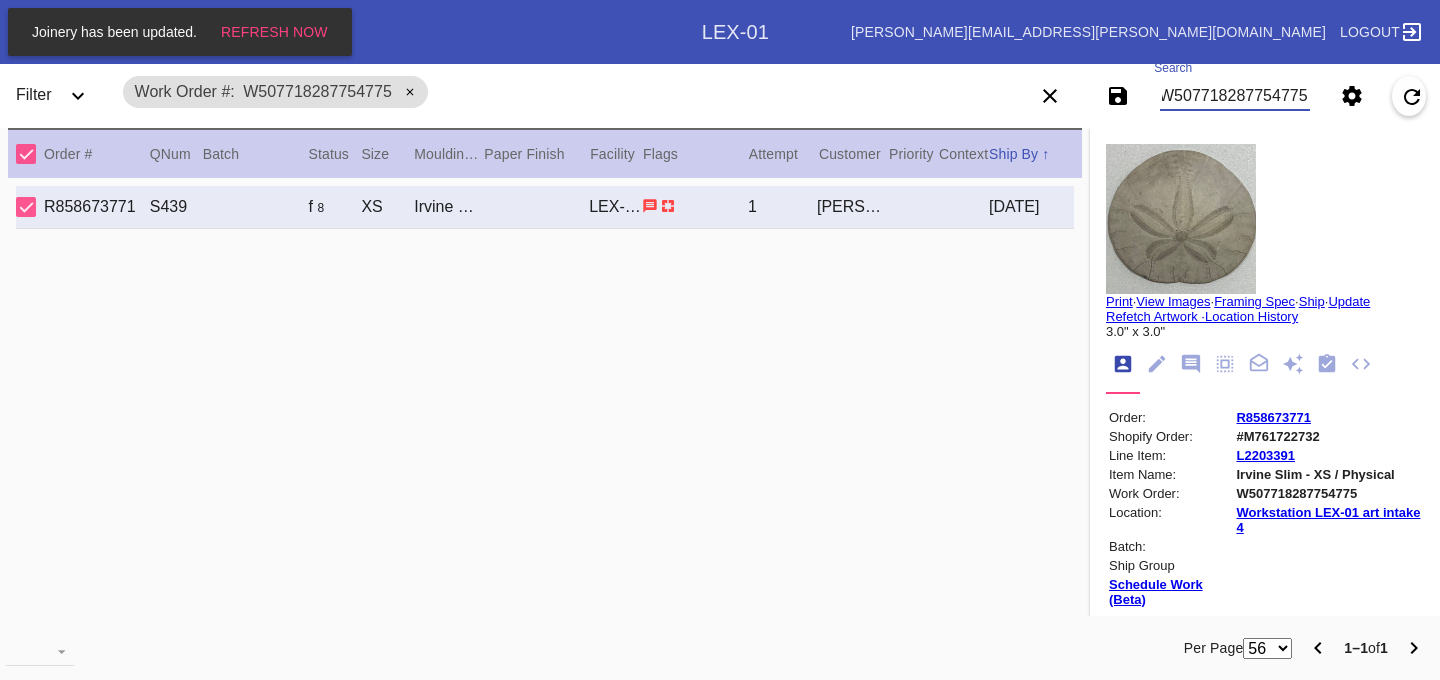 type on "W507718287754775" 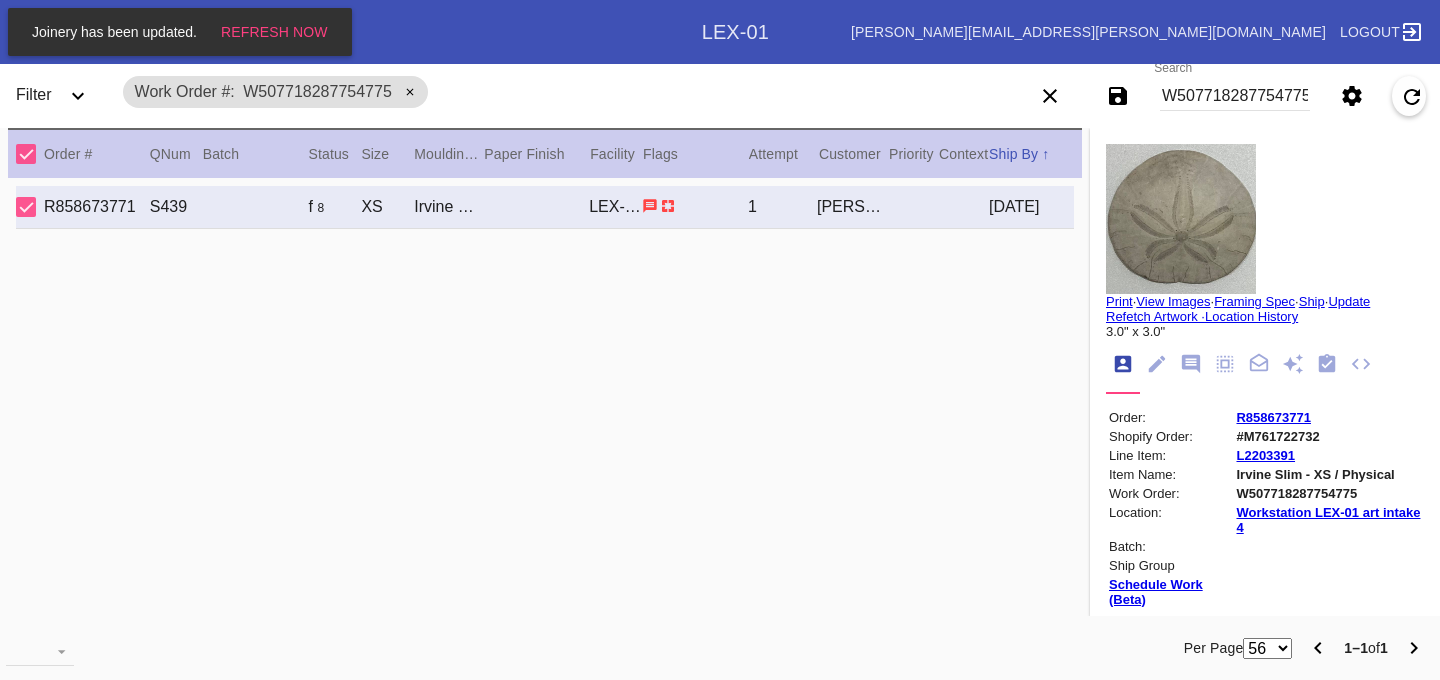 click on "Print" at bounding box center (1119, 301) 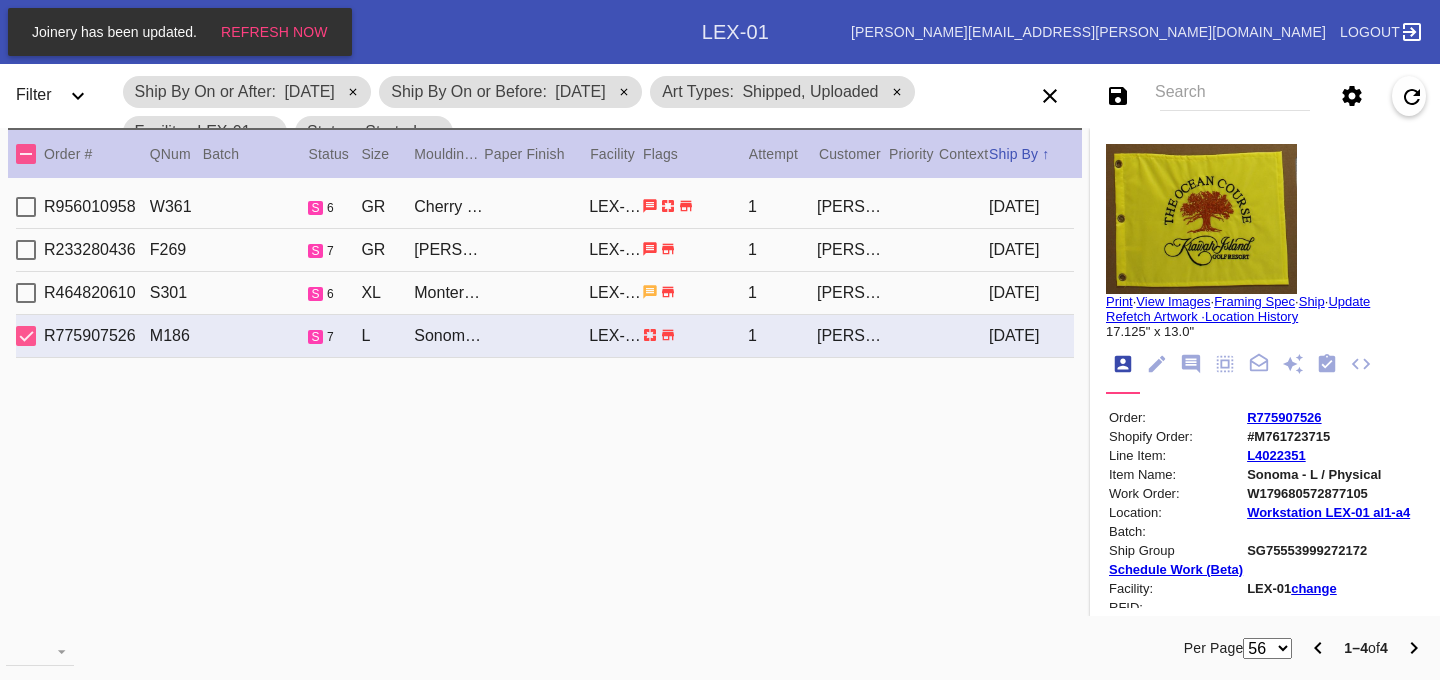 scroll, scrollTop: 0, scrollLeft: 0, axis: both 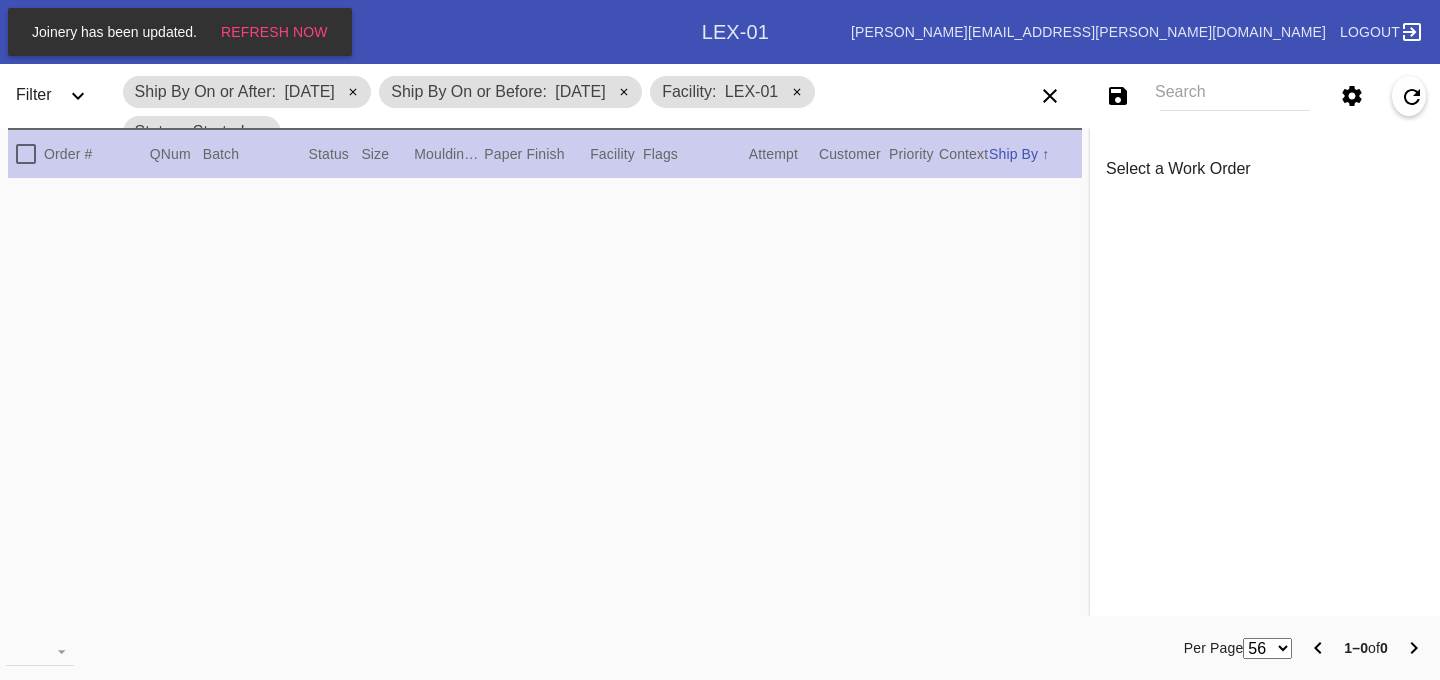 click on "Search" at bounding box center [1235, 96] 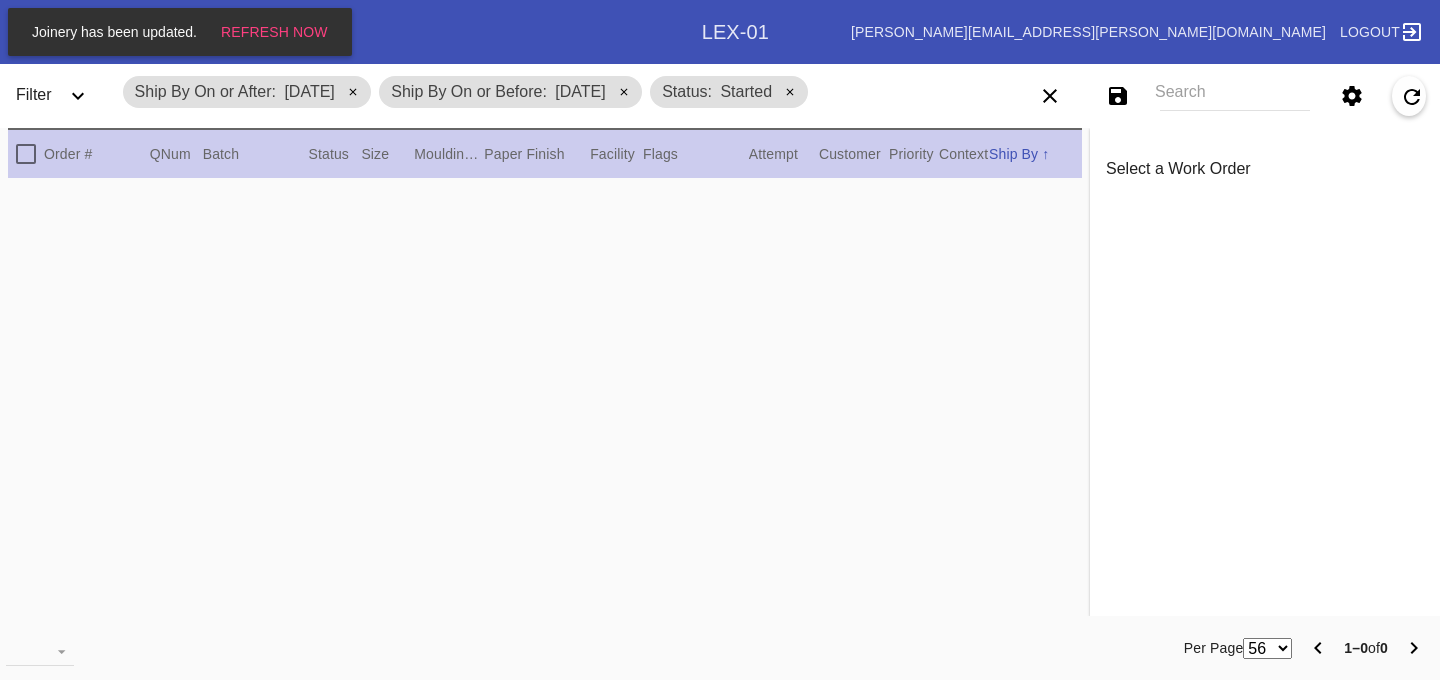 click 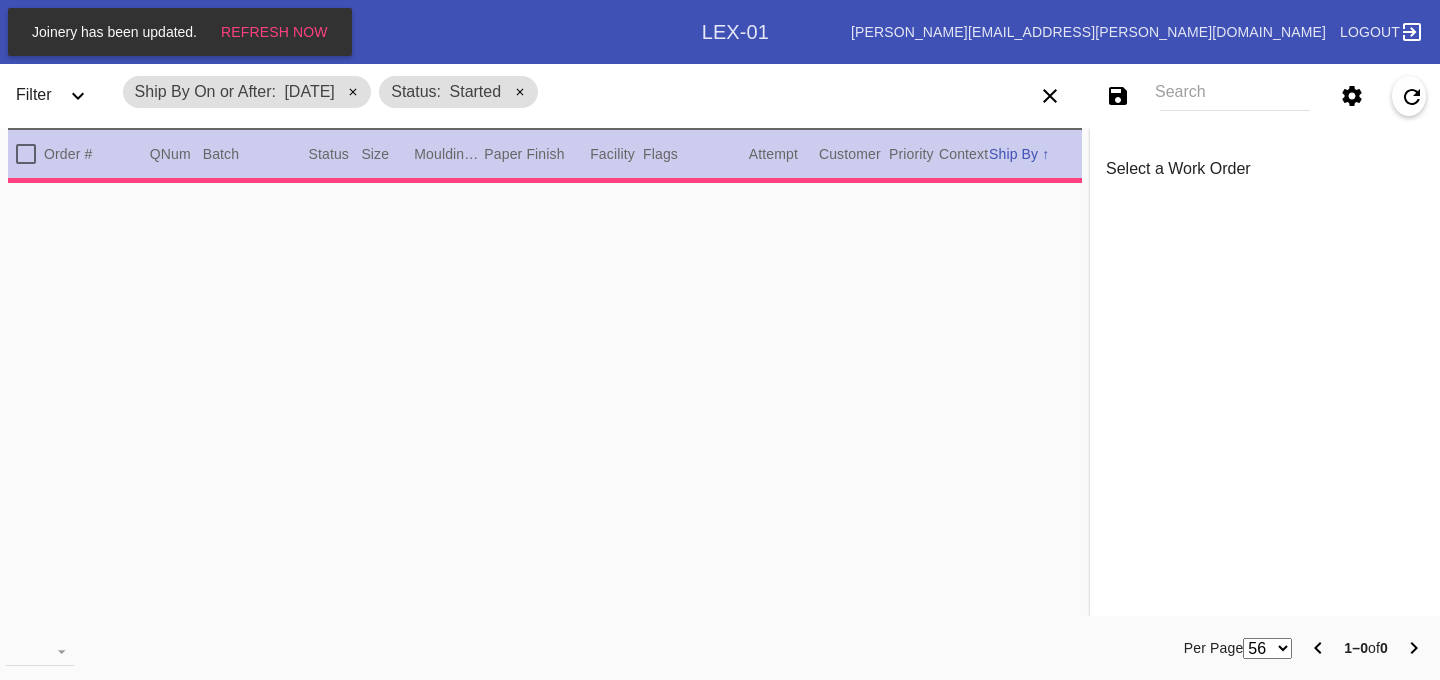 click 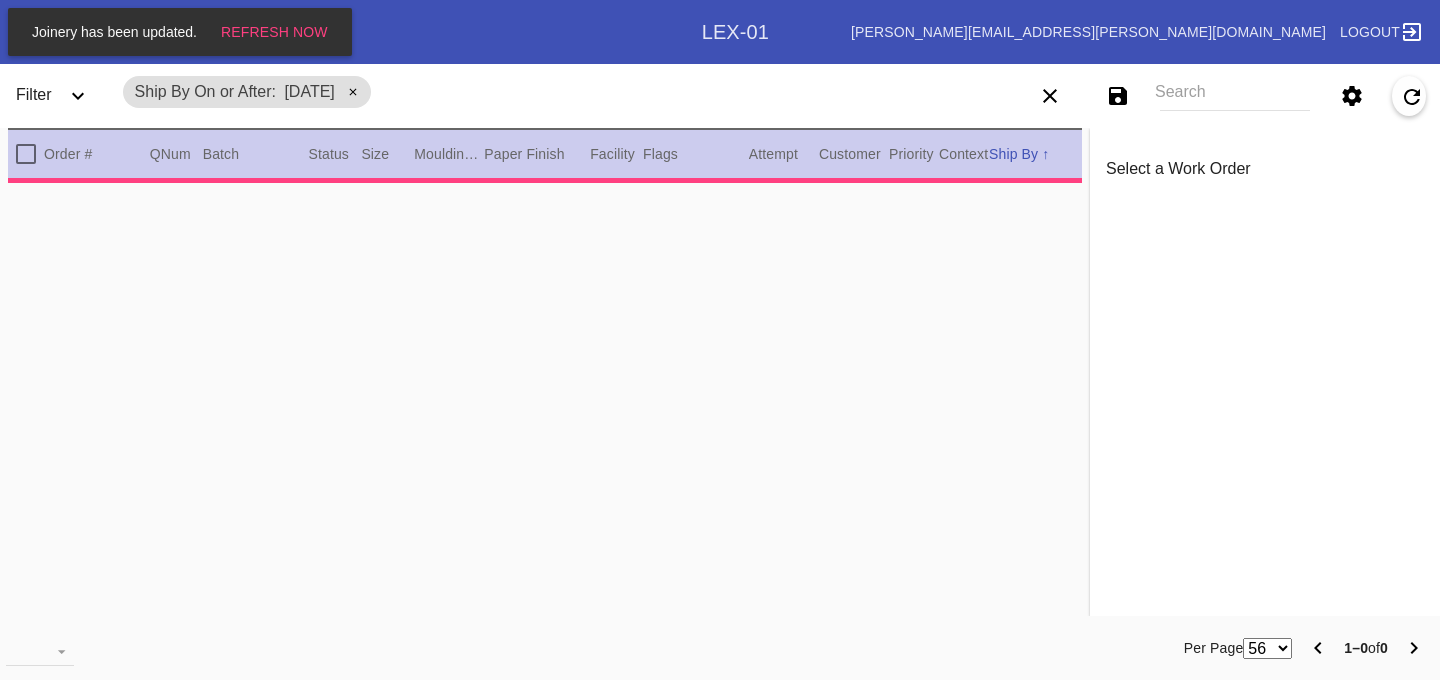 click 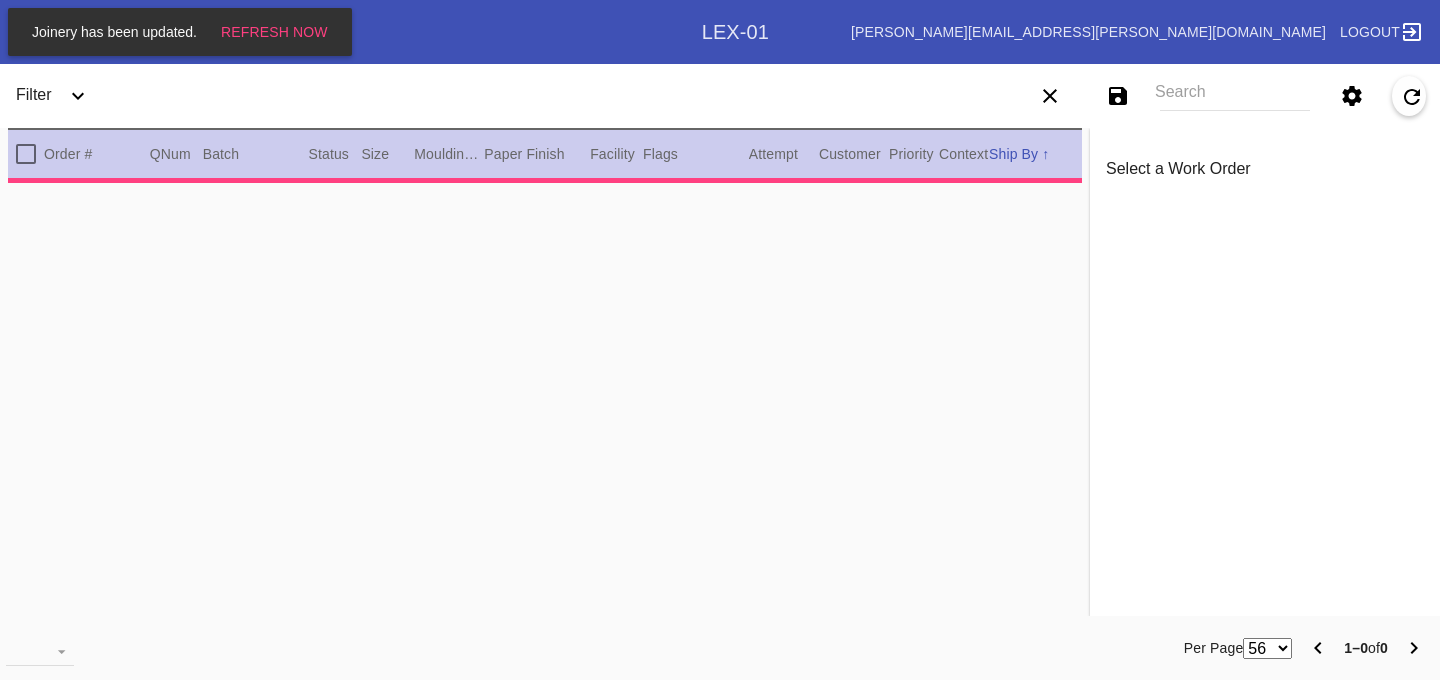 click on "Search" at bounding box center (1235, 96) 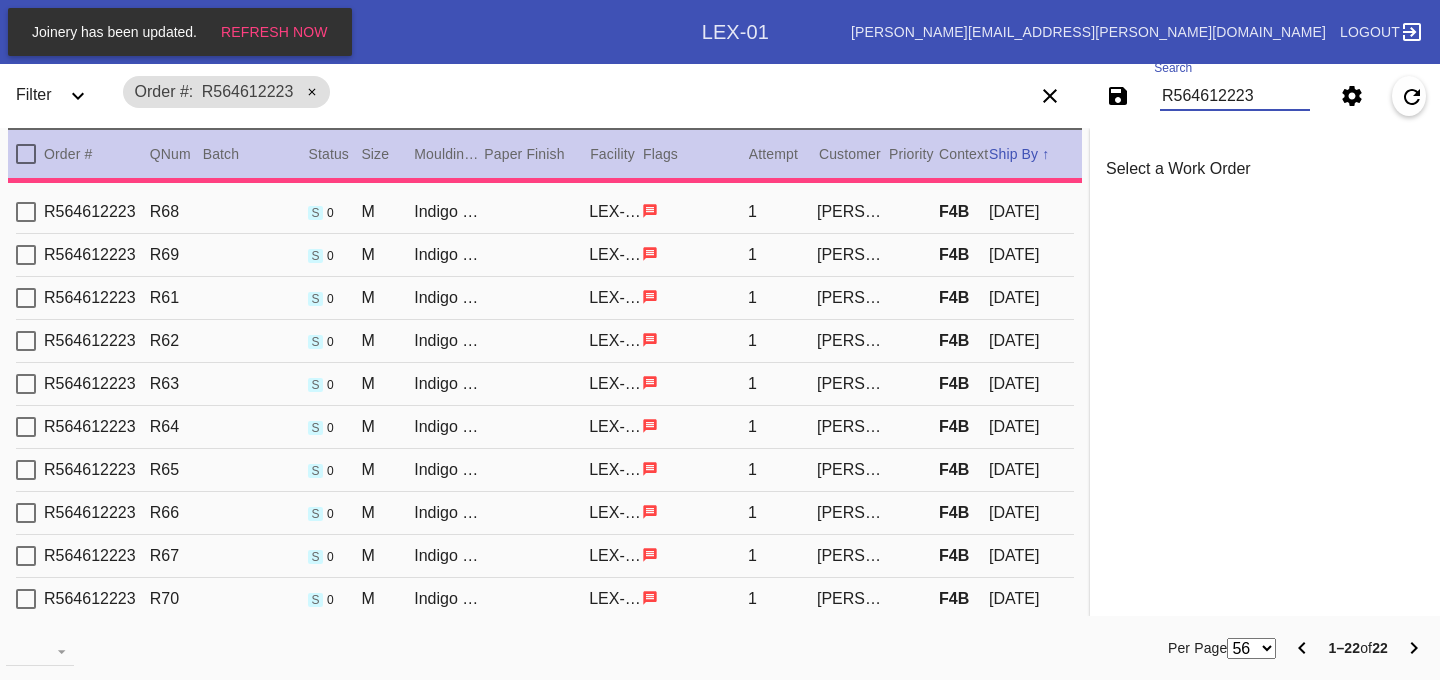 type on "R564612223" 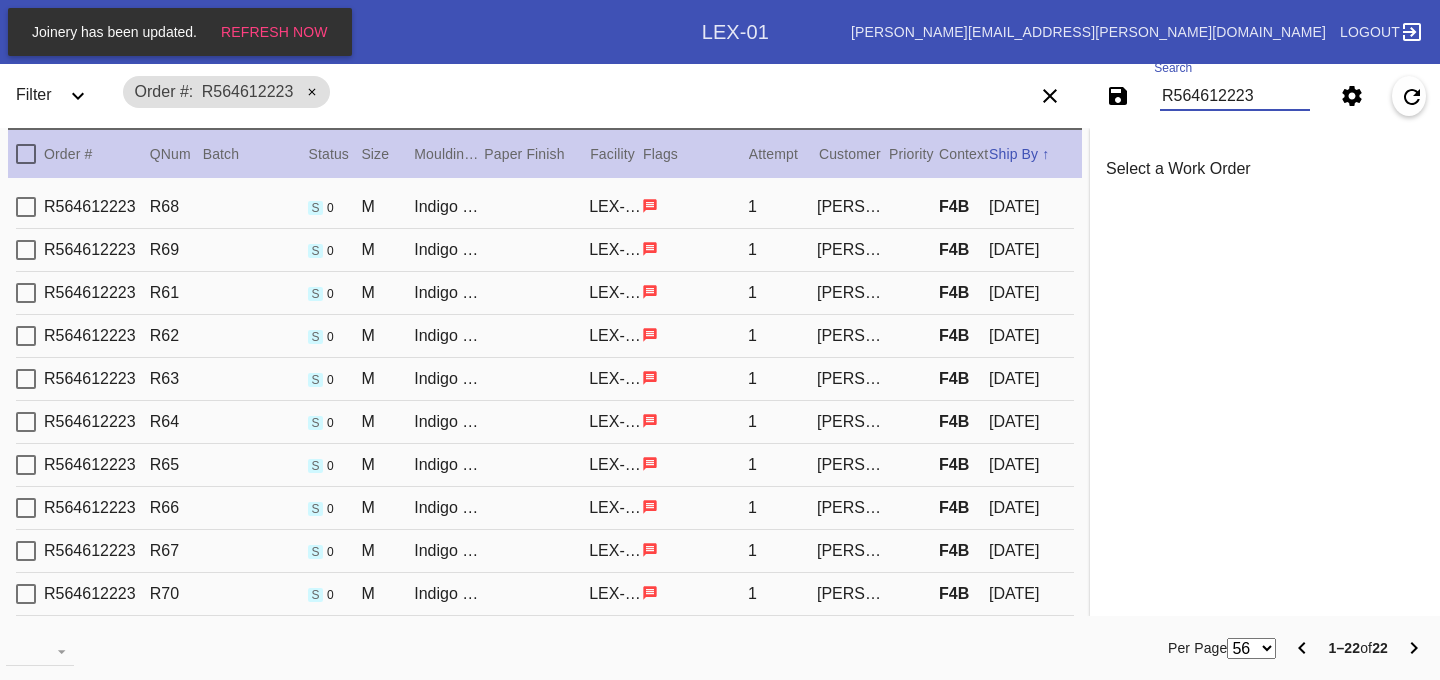 click on "Indigo Walnut Gallery / Dove White" at bounding box center (448, 207) 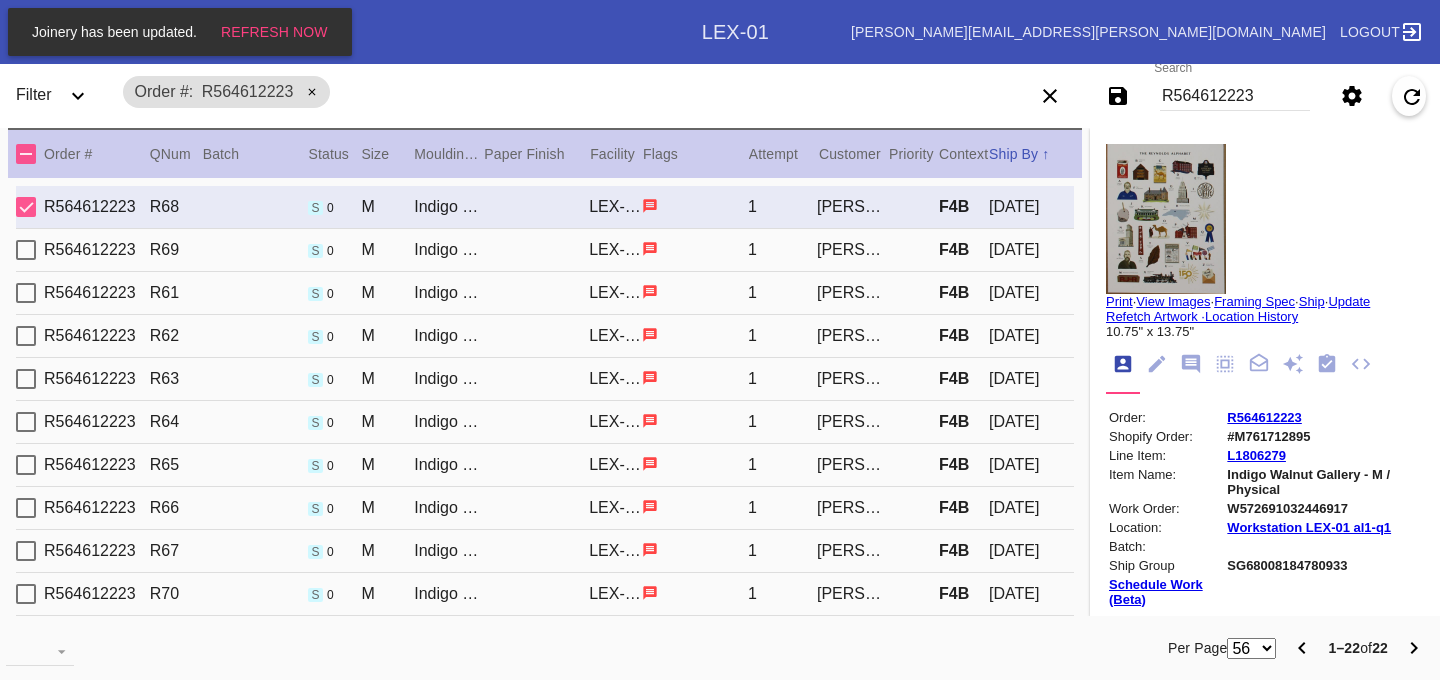 click on "R564612223 R69 s   0 M Indigo Walnut Gallery / Dove White LEX-01 1 Taylor Doster
F4B 2025-07-10" at bounding box center [545, 250] 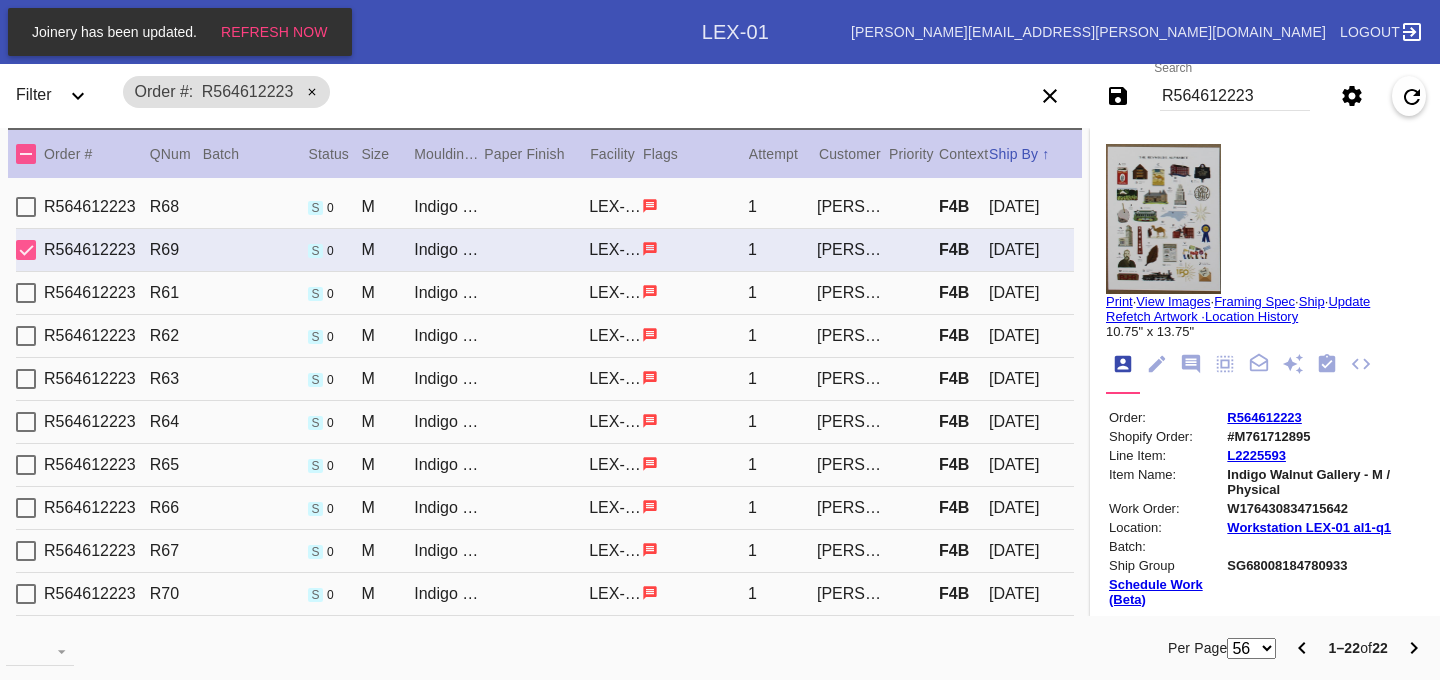 type on "corners bumped, few specks" 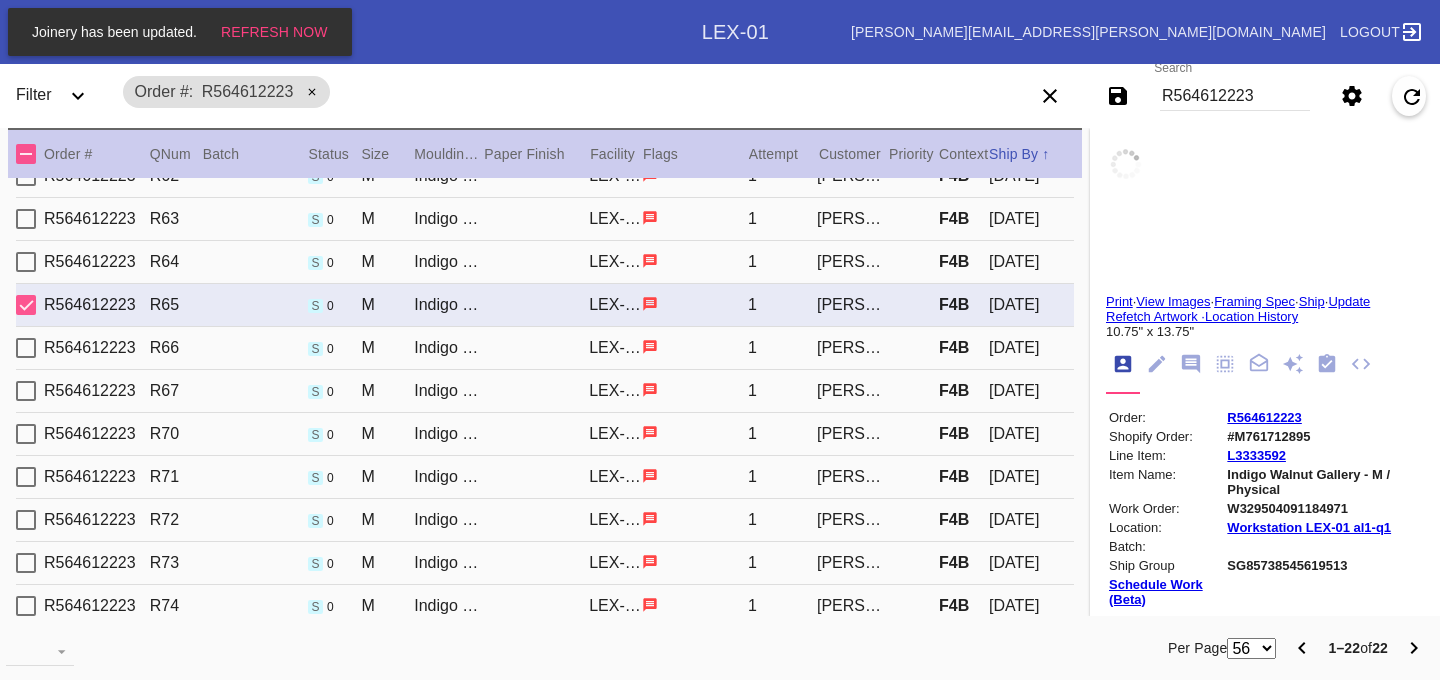 scroll, scrollTop: 200, scrollLeft: 0, axis: vertical 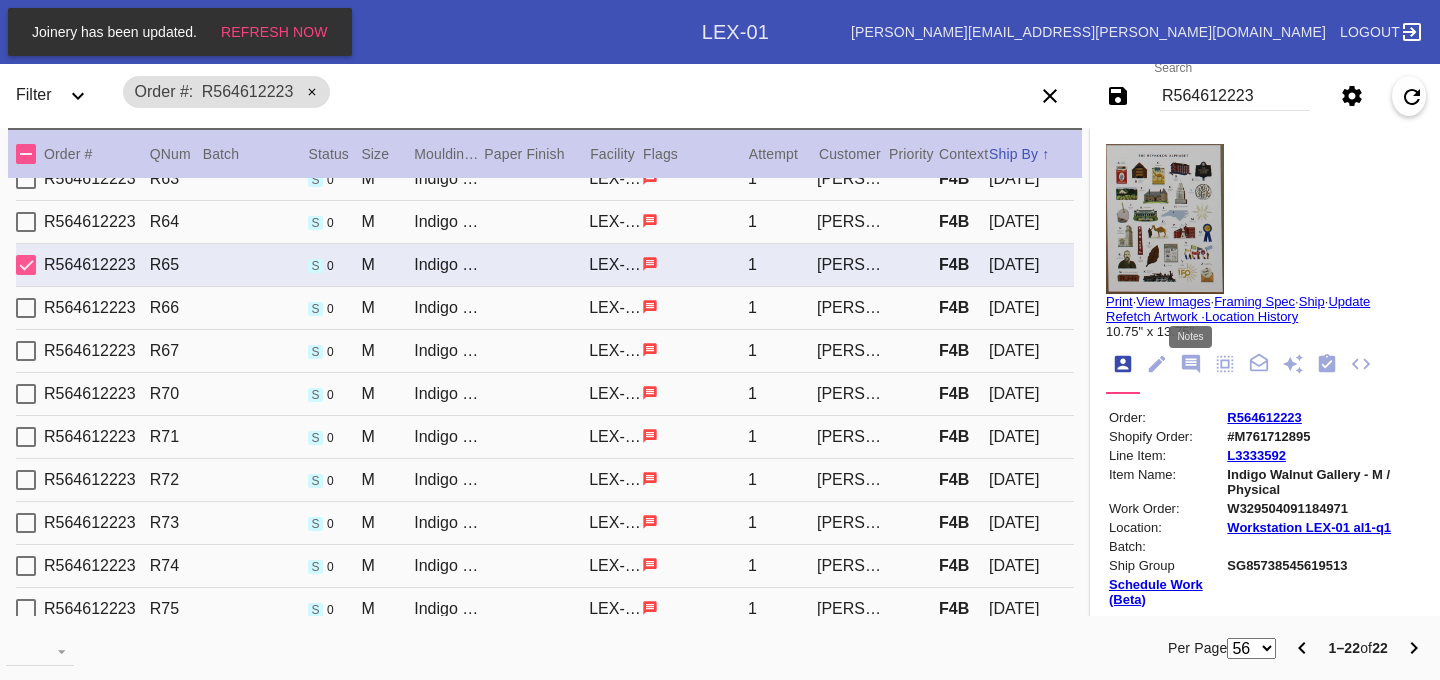 click 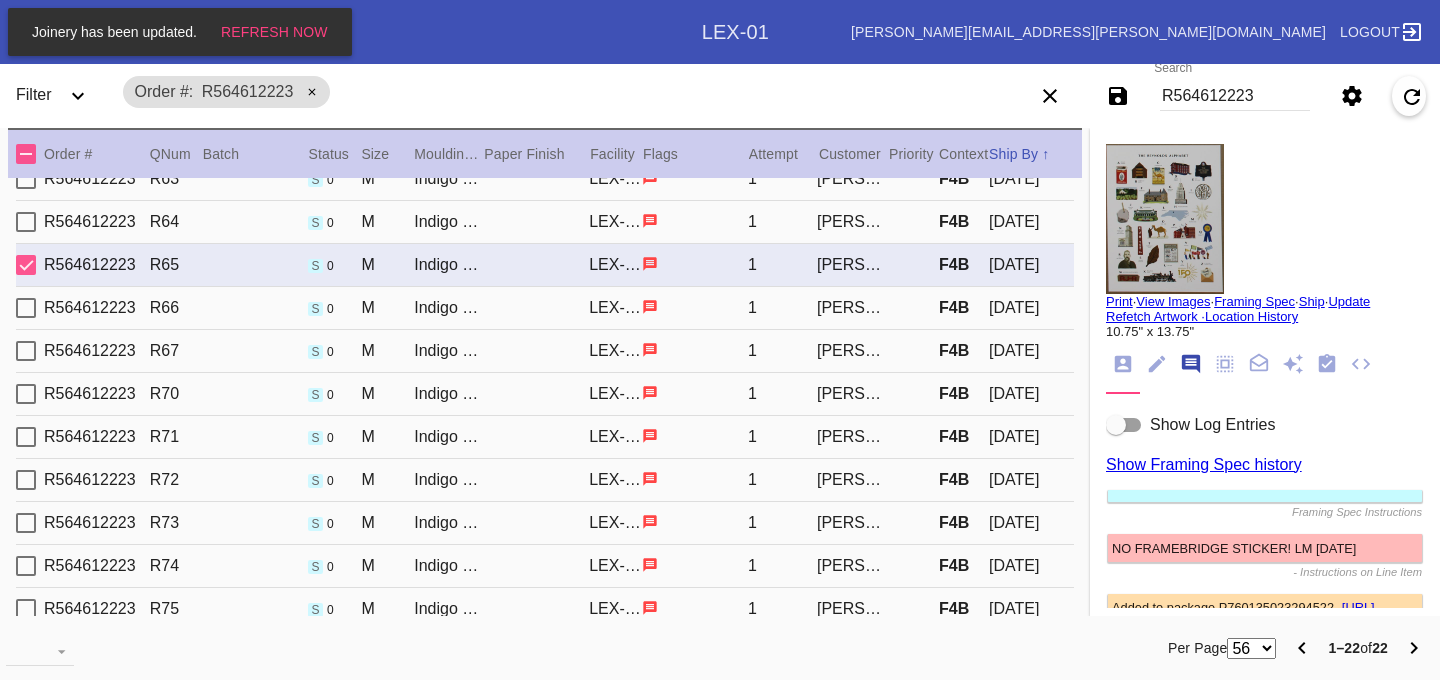 scroll, scrollTop: 123, scrollLeft: 0, axis: vertical 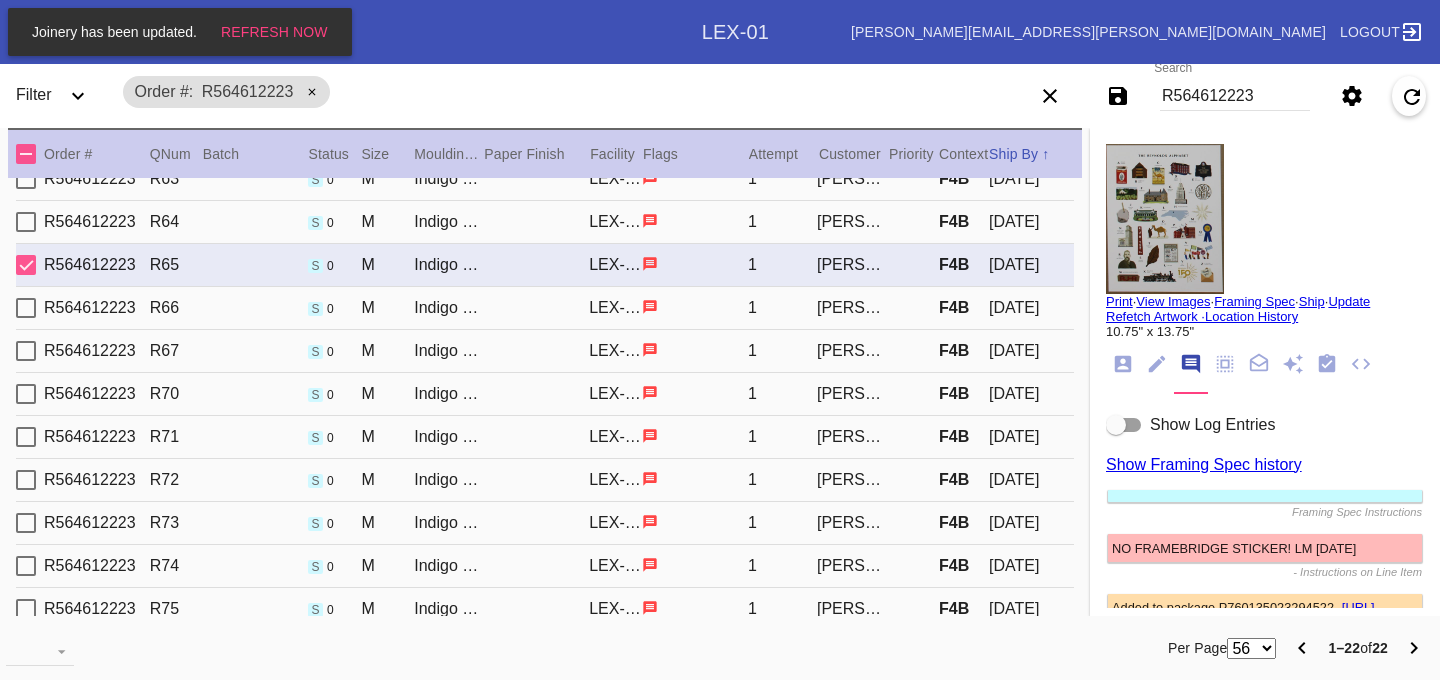 click at bounding box center [1124, 425] 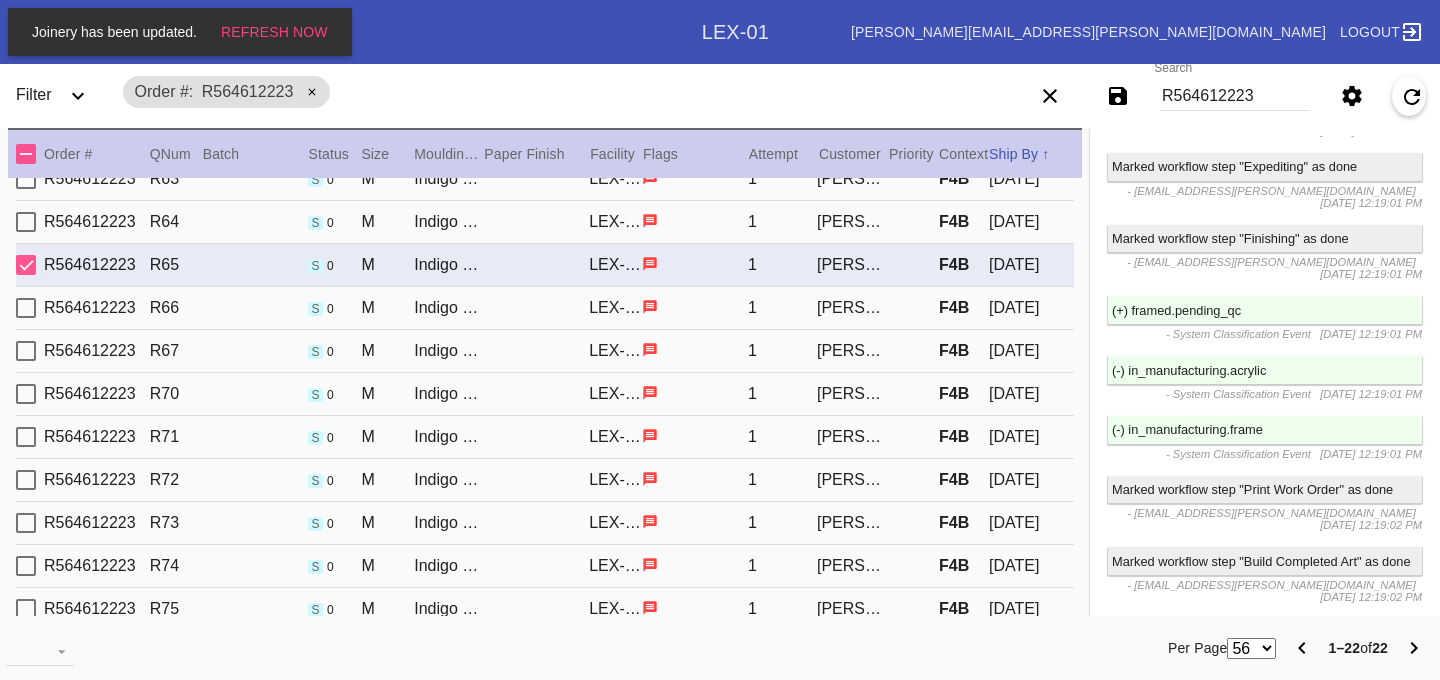 scroll, scrollTop: 4282, scrollLeft: 0, axis: vertical 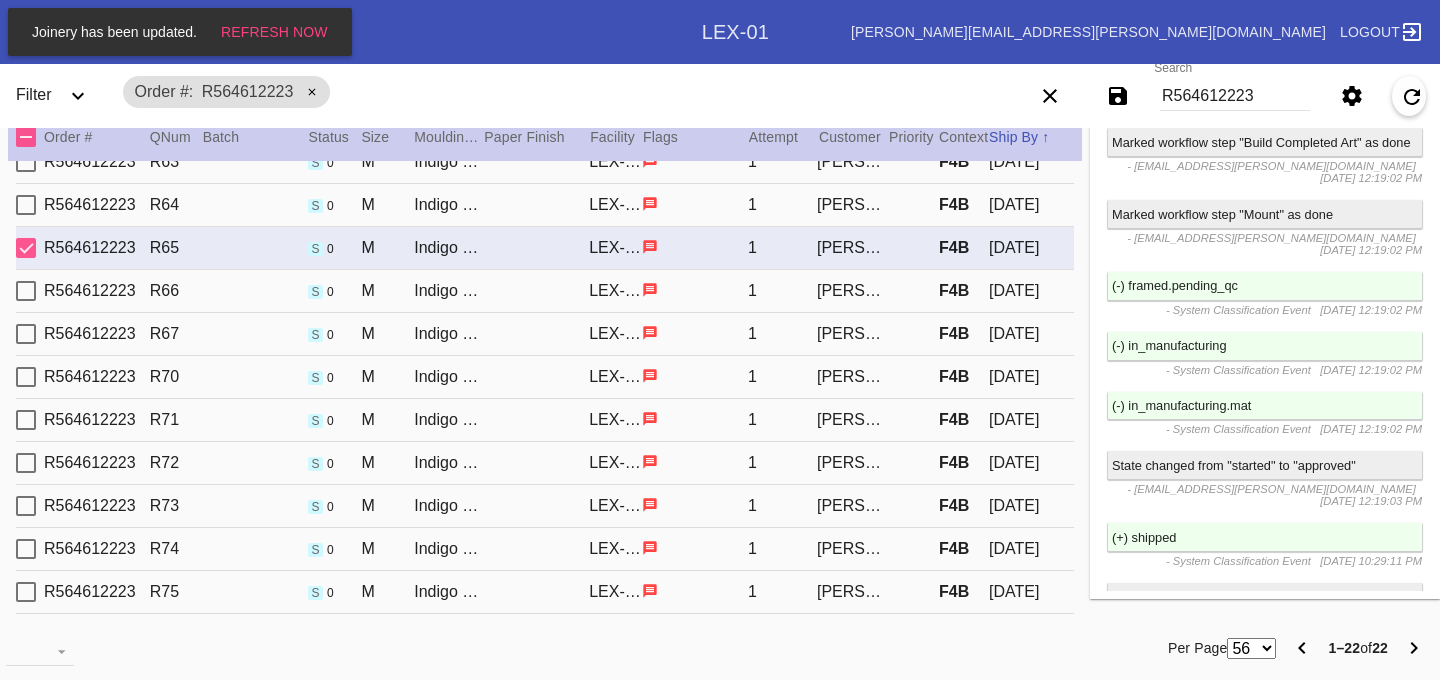 click on "R564612223 R66 s   0 M Indigo Walnut Gallery / Dove White LEX-01 1 Taylor Doster
F4B 2025-07-11" at bounding box center [545, 291] 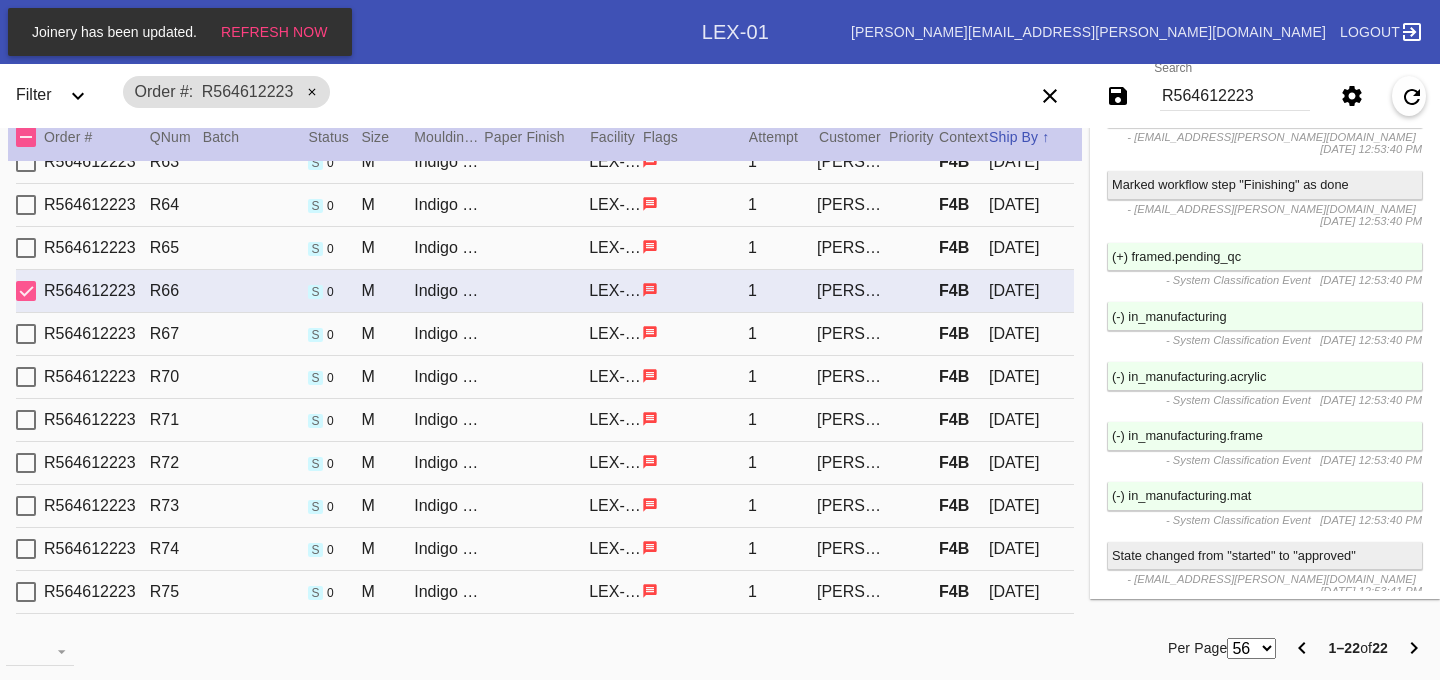 scroll, scrollTop: 4091, scrollLeft: 0, axis: vertical 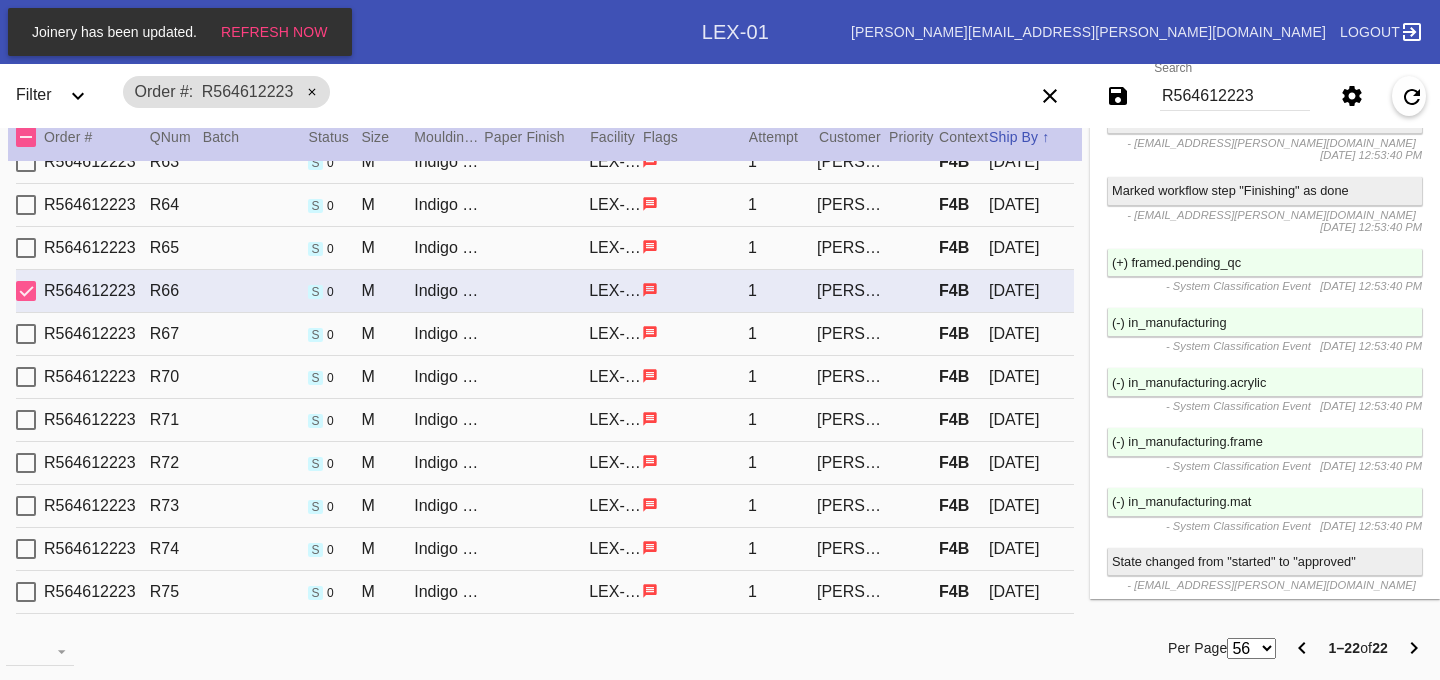click on "R564612223 R67 s   0 M Indigo Walnut Gallery / Dove White LEX-01 1 Taylor Doster
F4B 2025-07-11" at bounding box center (545, 334) 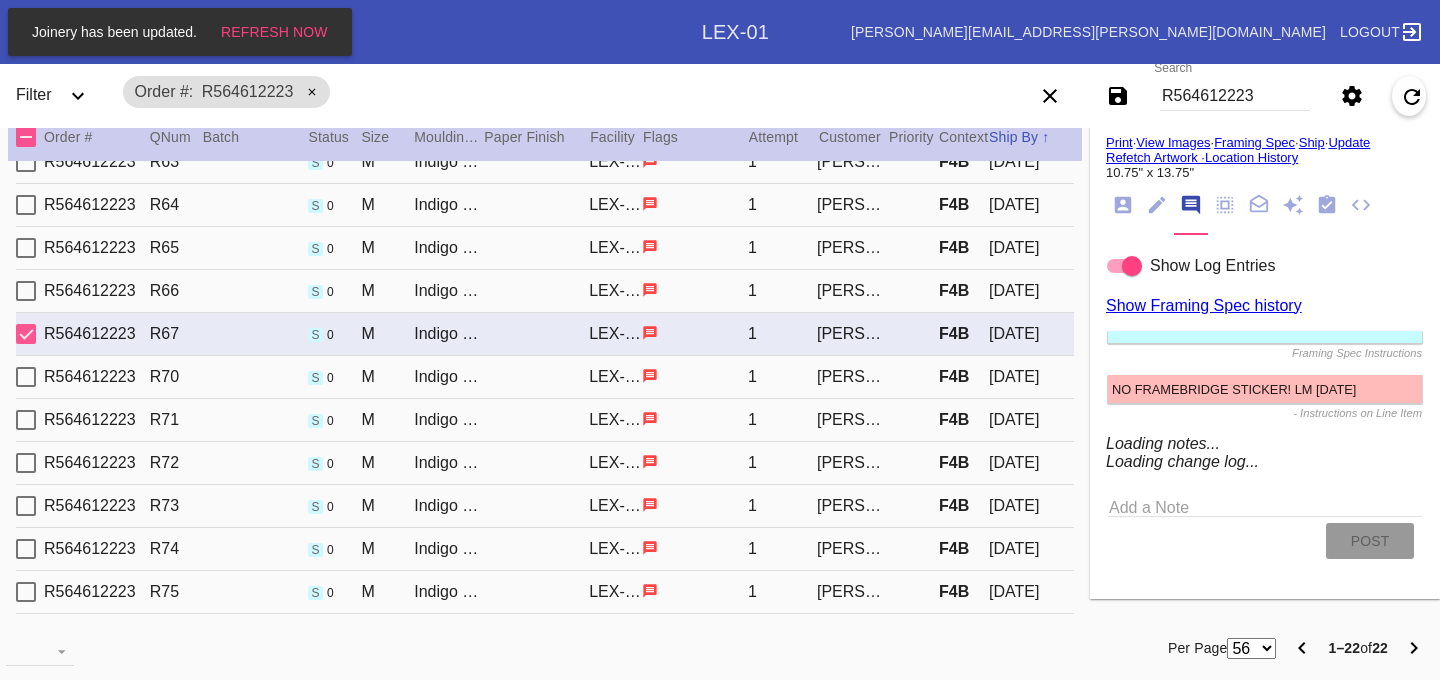 scroll, scrollTop: 4091, scrollLeft: 0, axis: vertical 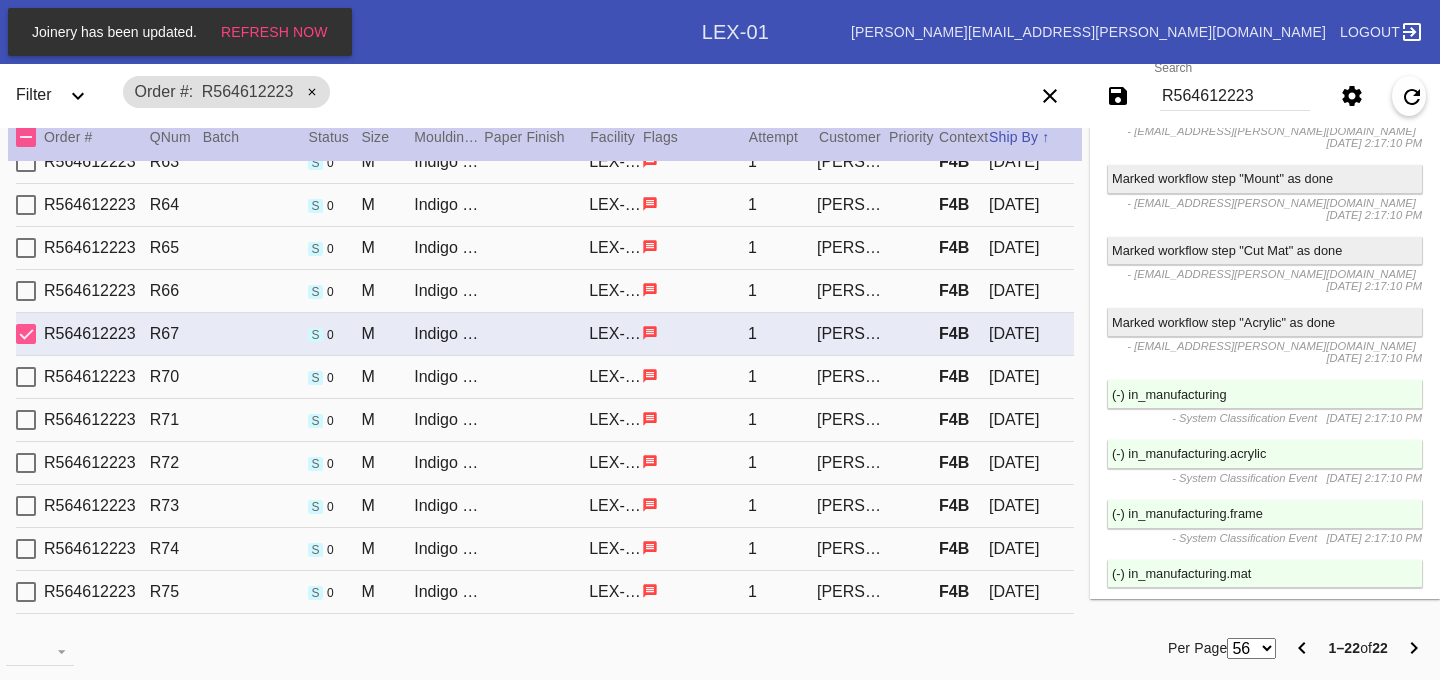 click on "R564612223 R70 s   0 M Indigo Walnut Gallery / Dove White LEX-01 1 Taylor Doster
F4B 2025-07-11" at bounding box center (545, 377) 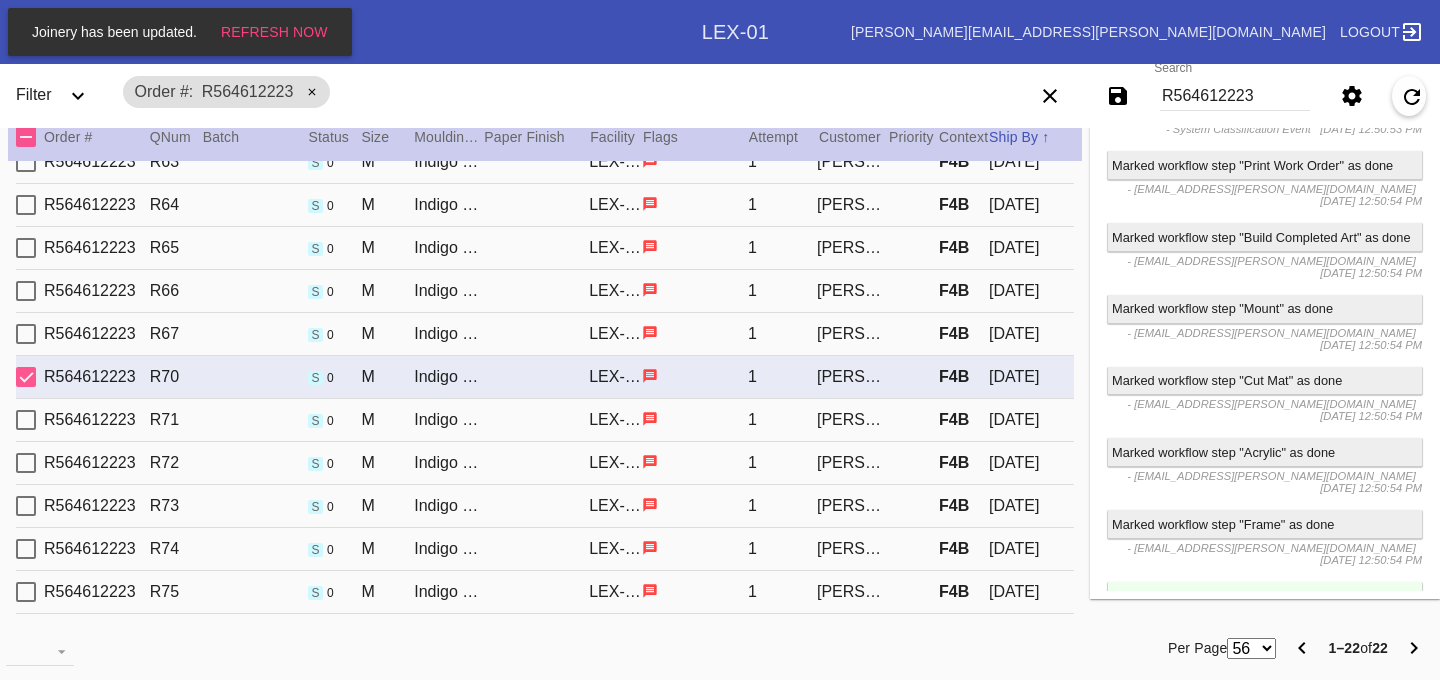 scroll, scrollTop: 3974, scrollLeft: 0, axis: vertical 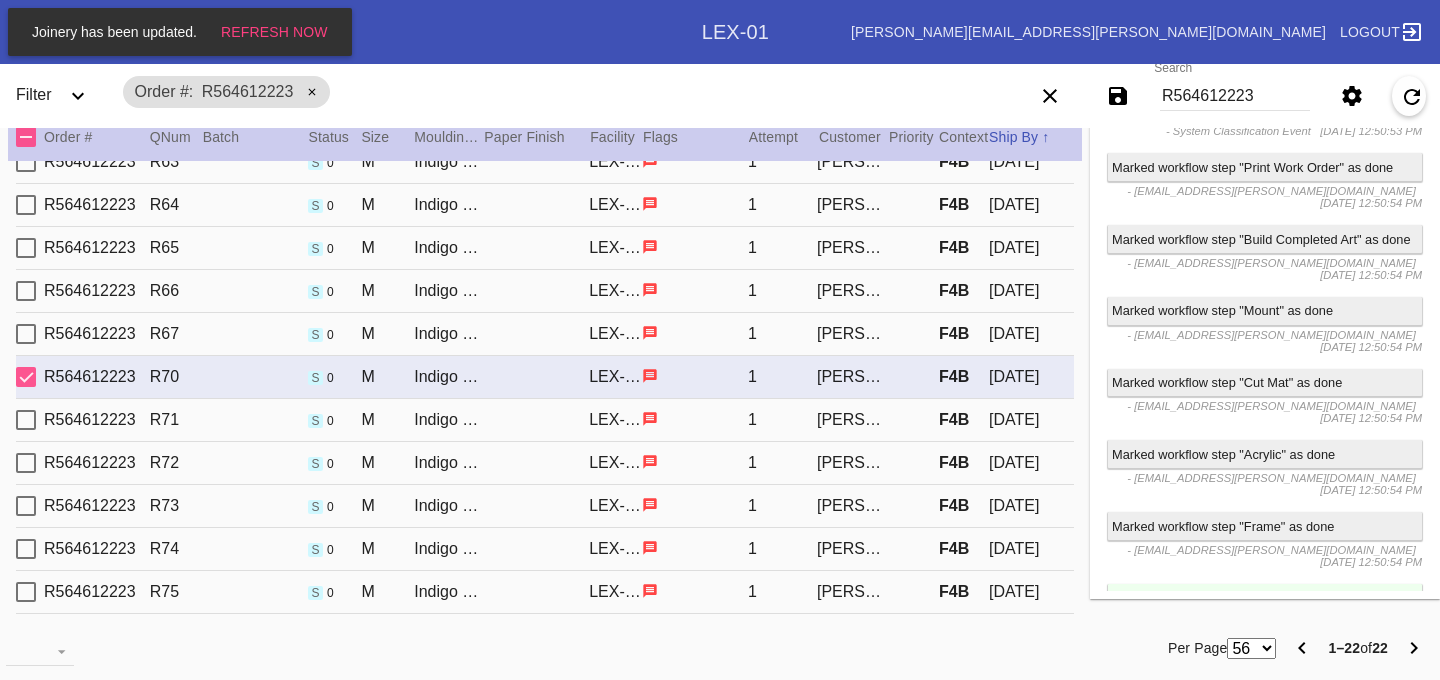 click on "R564612223 R71 s   0 M Indigo Walnut Gallery / Dove White LEX-01 1 Taylor Doster
F4B 2025-07-11" at bounding box center [545, 420] 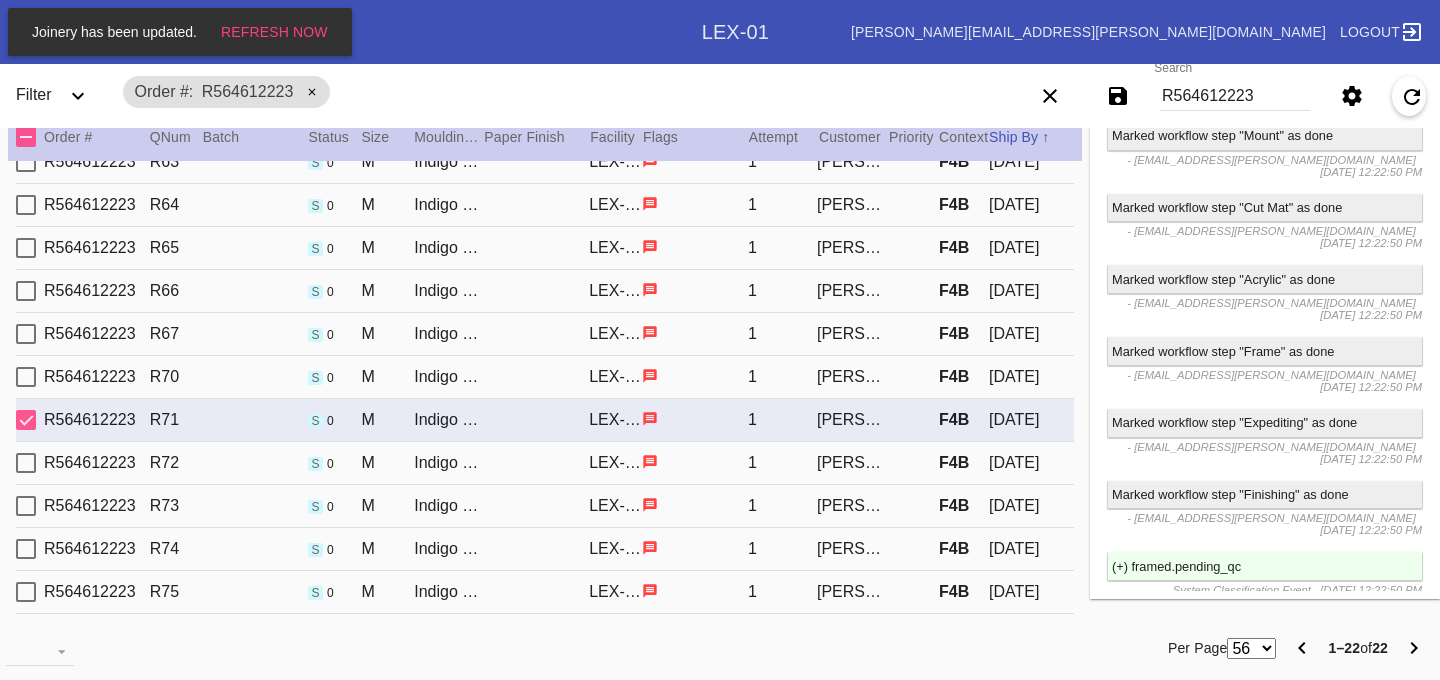 scroll, scrollTop: 3840, scrollLeft: 0, axis: vertical 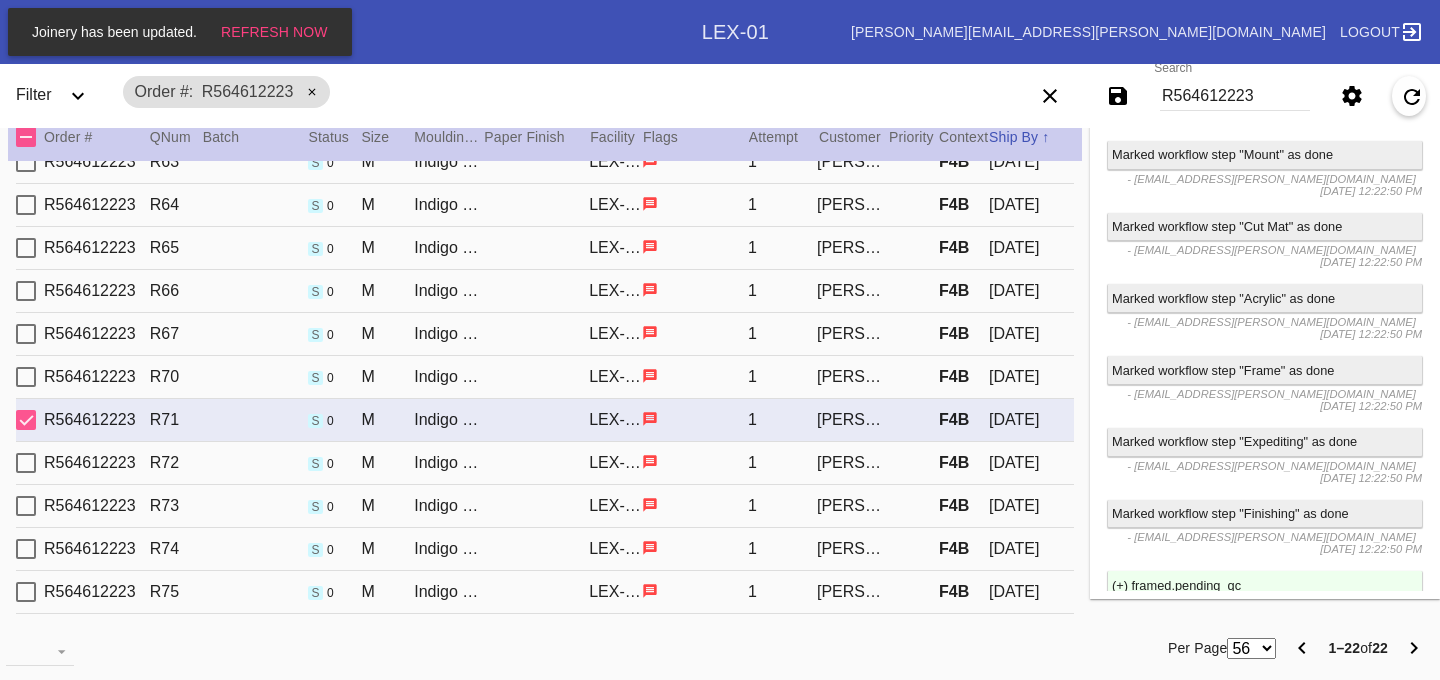 click on "R564612223 R72 s   0 M Indigo Walnut Gallery / Dove White LEX-01 1 Taylor Doster
F4B 2025-07-11" at bounding box center (545, 463) 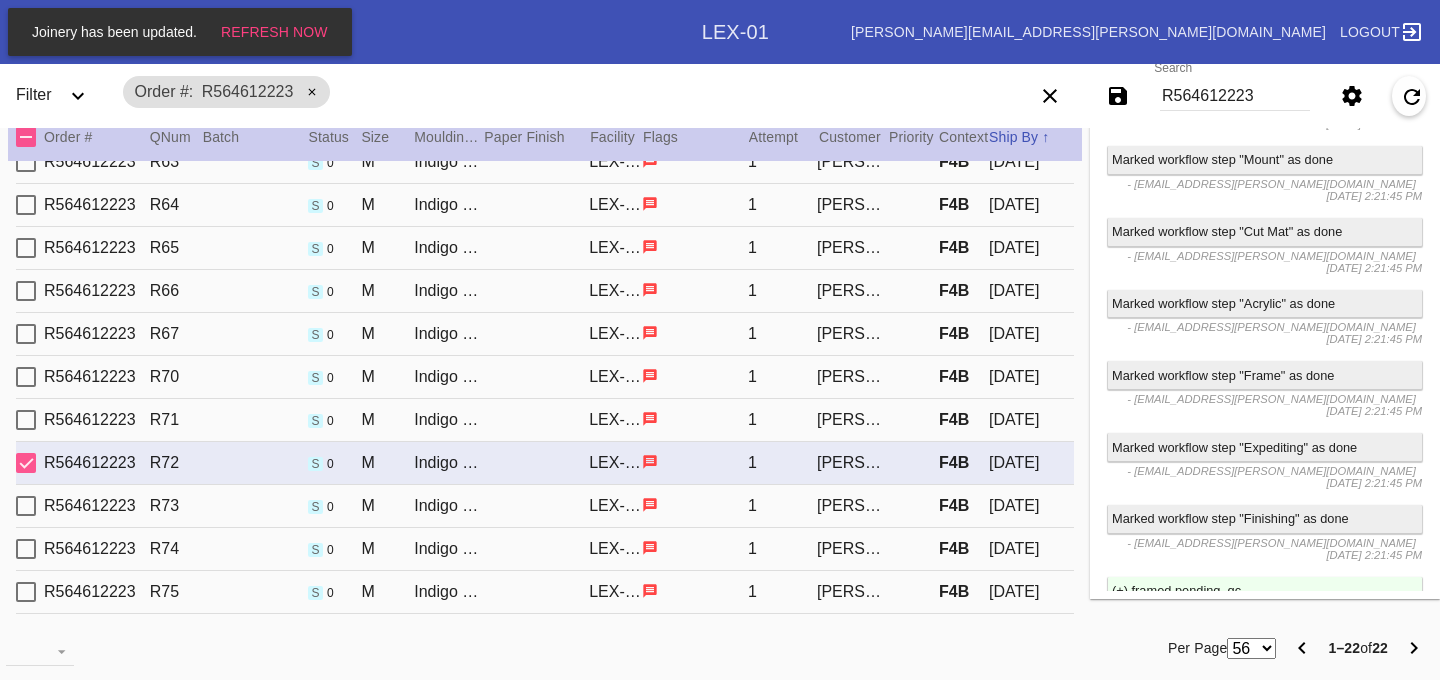 scroll, scrollTop: 3749, scrollLeft: 0, axis: vertical 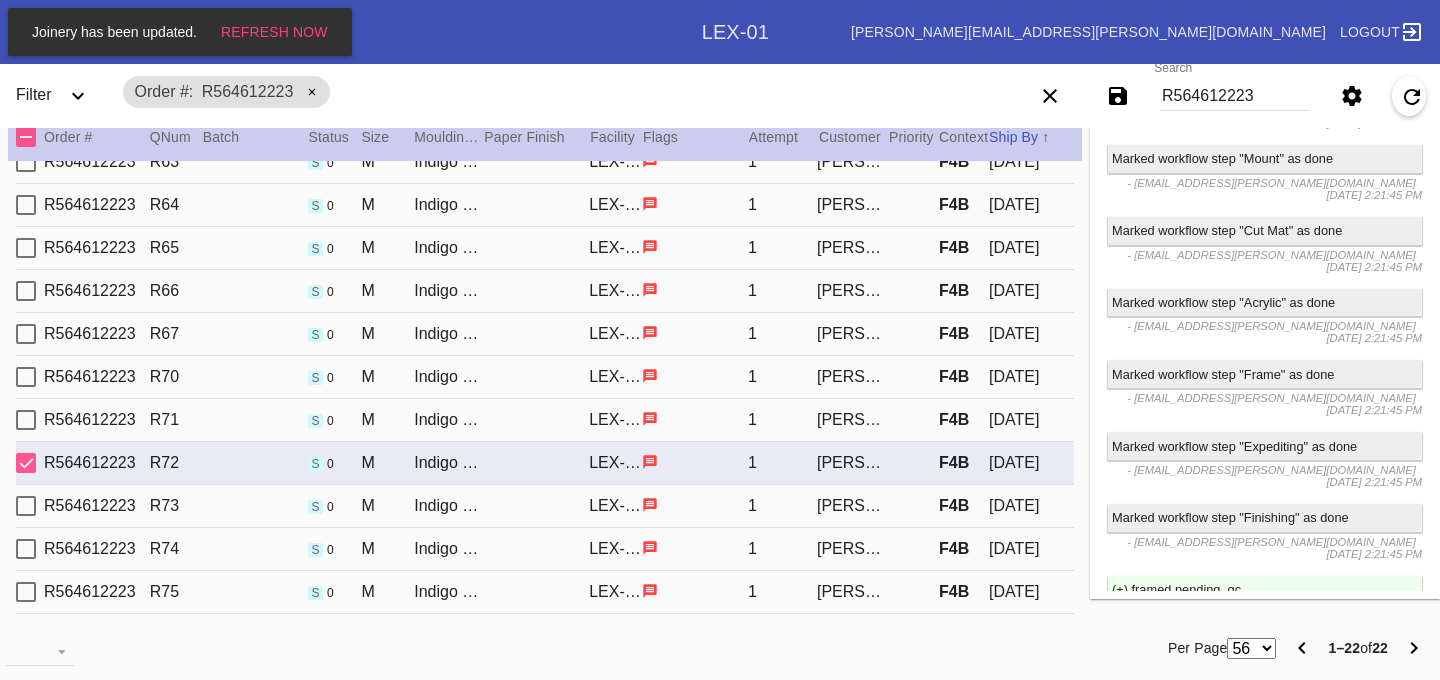 click on "R564612223 R73 s   0 M Indigo Walnut Gallery / Dove White LEX-01 1 Taylor Doster
F4B 2025-07-11" at bounding box center [545, 506] 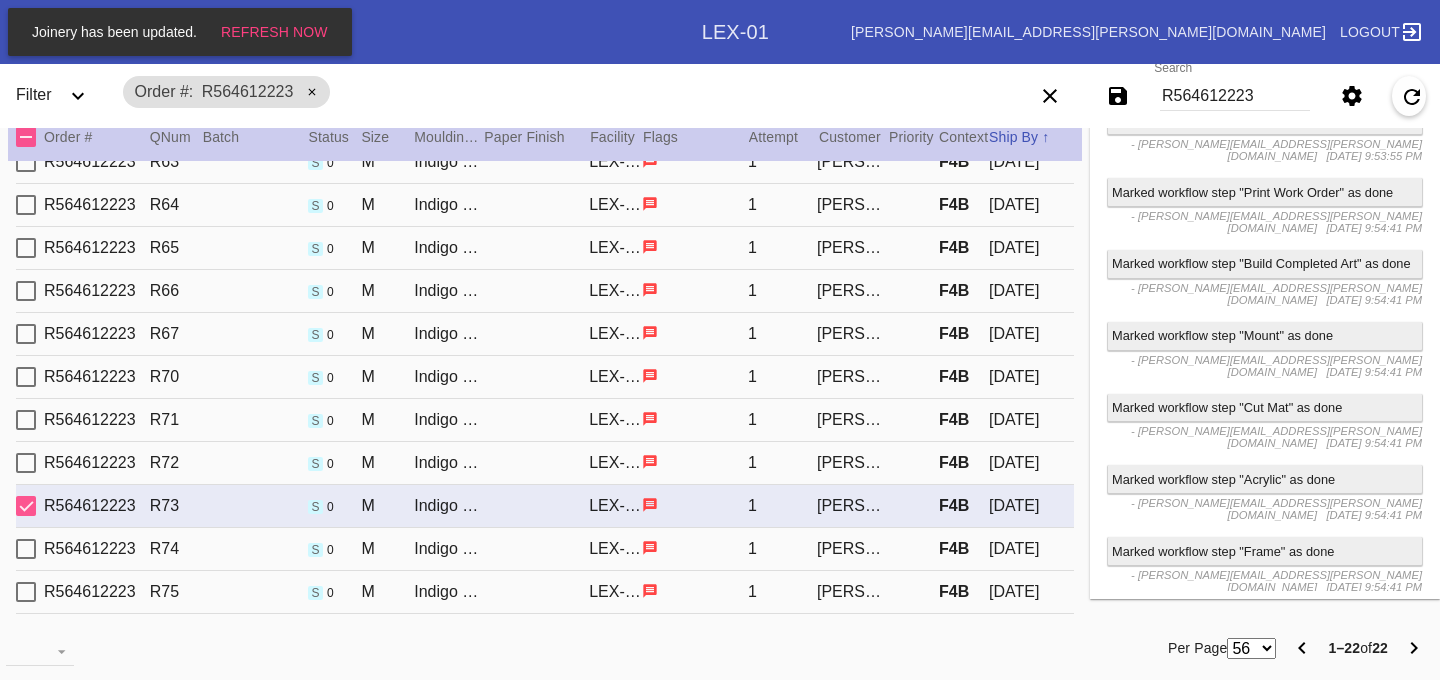 scroll, scrollTop: 3663, scrollLeft: 0, axis: vertical 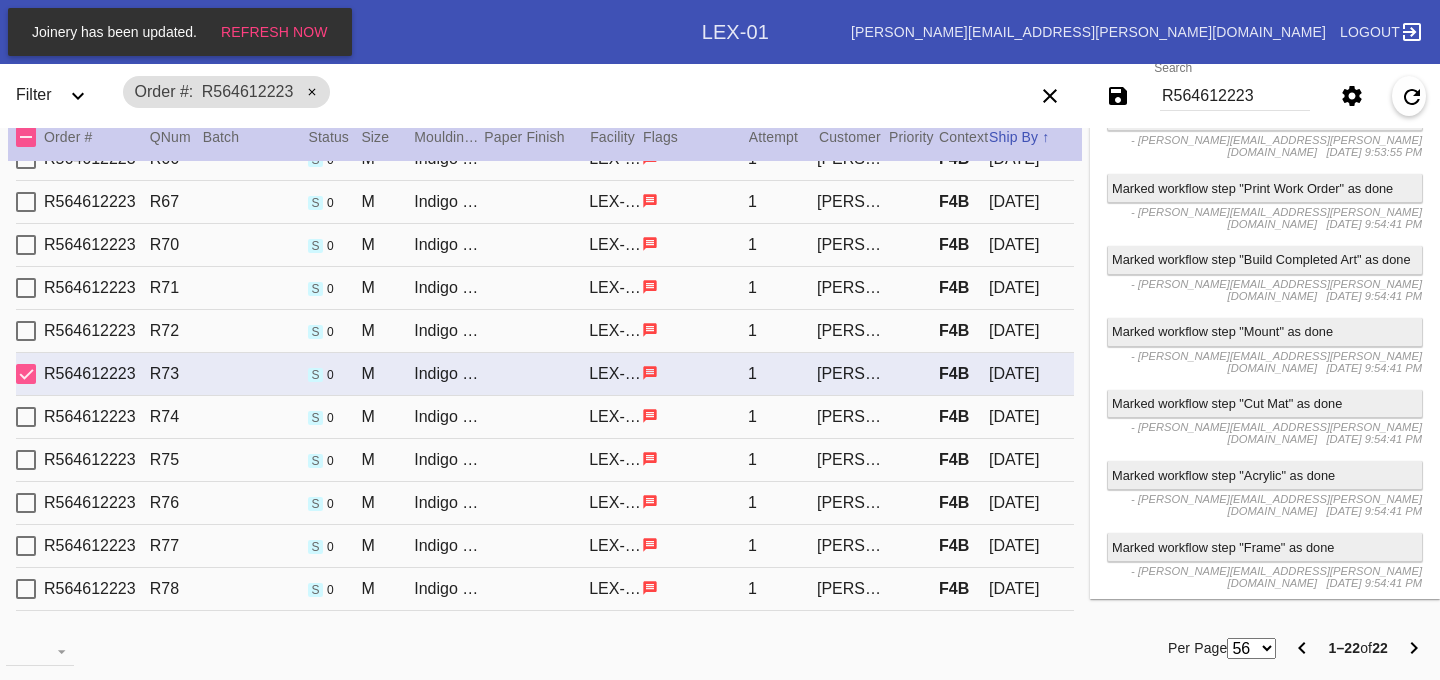 click on "R564612223 R74 s   0 M Indigo Walnut Gallery / Dove White LEX-01 1 Taylor Doster
F4B 2025-07-11" at bounding box center (545, 417) 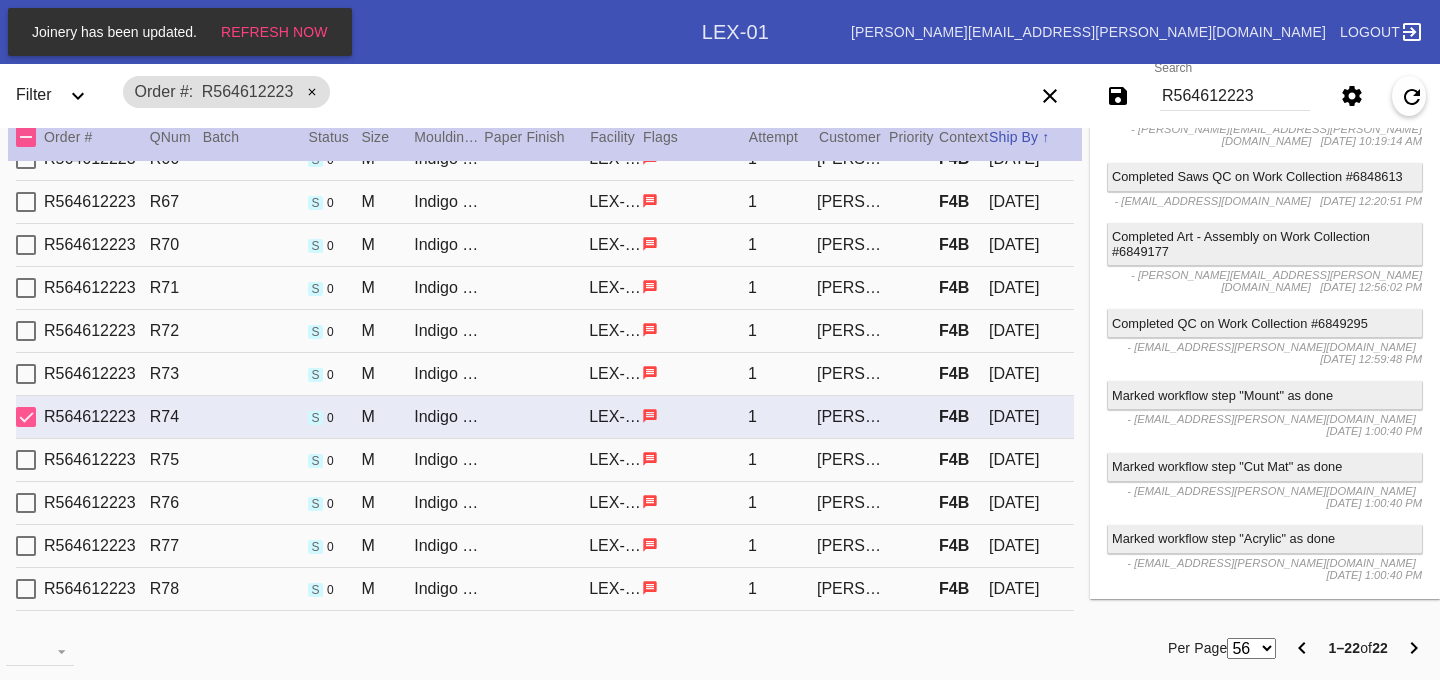 scroll, scrollTop: 3448, scrollLeft: 0, axis: vertical 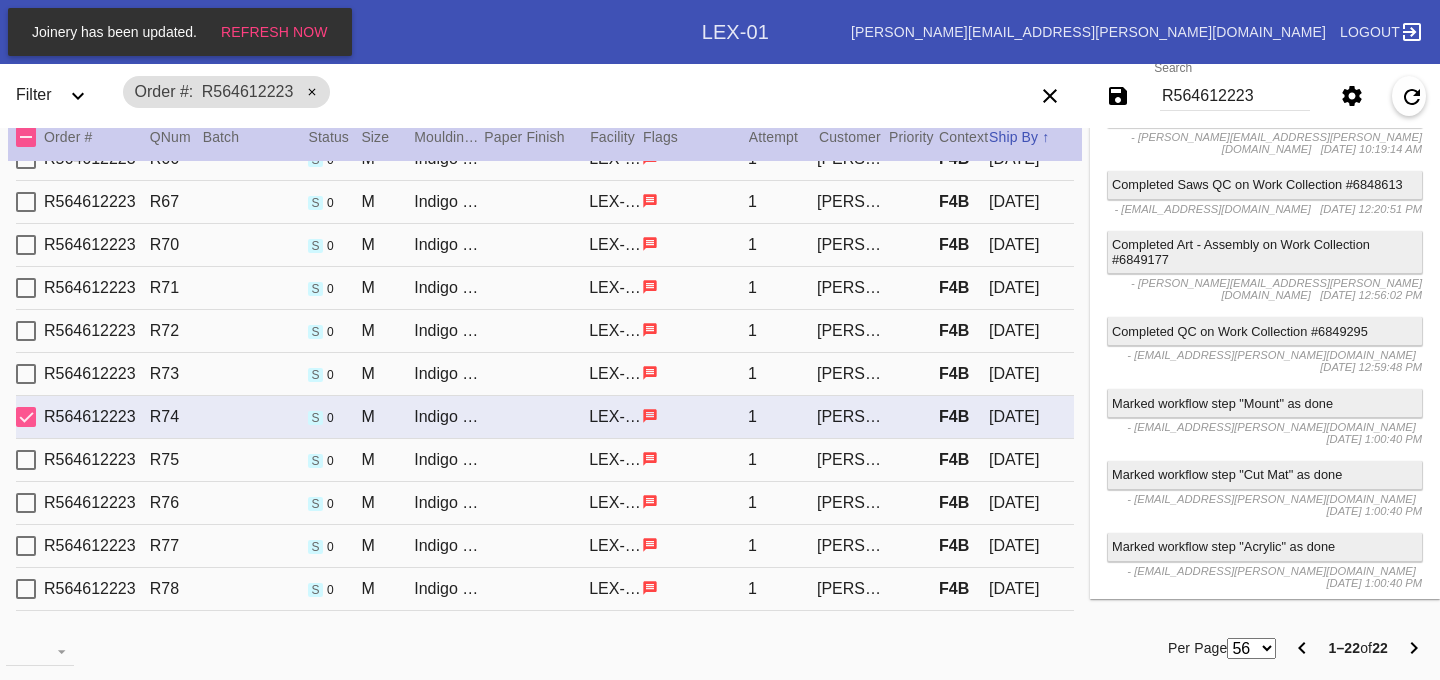 click on "R564612223 R75 s   0 M Indigo Walnut Gallery / Dove White LEX-01 1 Taylor Doster
F4B 2025-07-11" at bounding box center [545, 460] 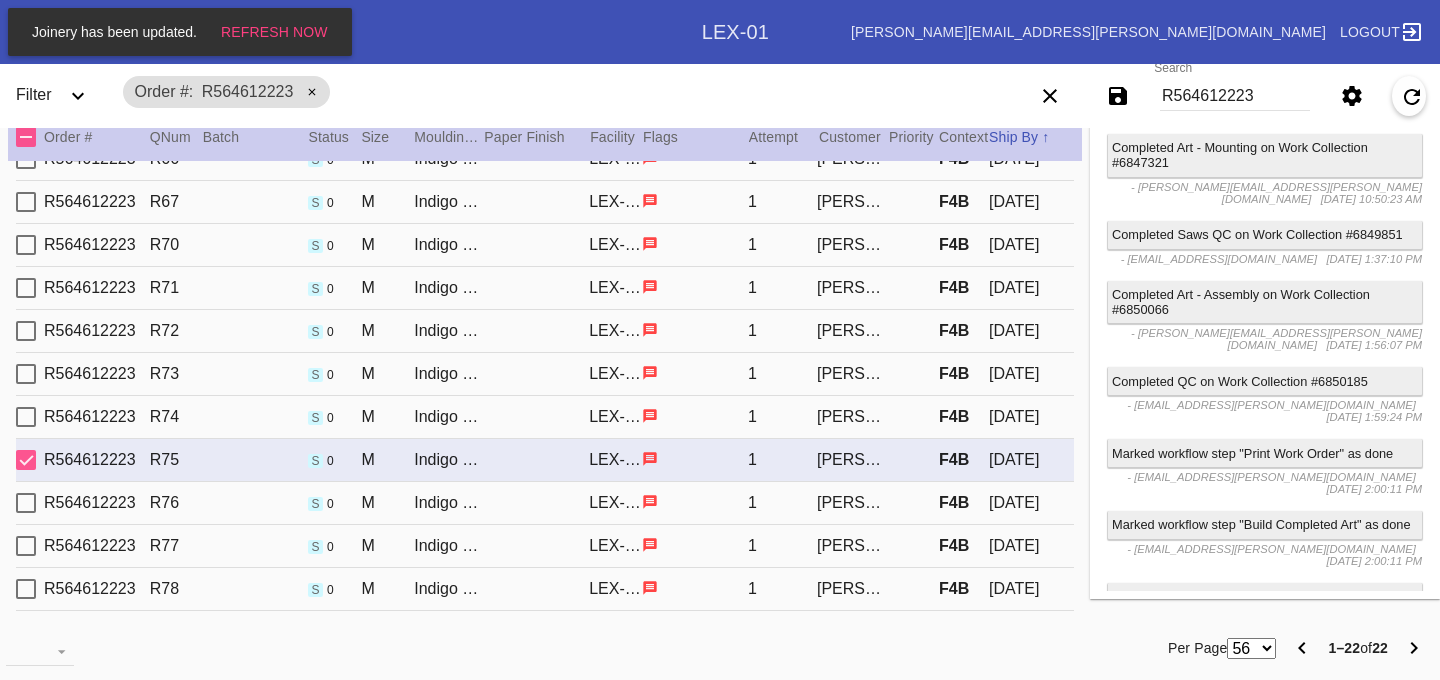 scroll, scrollTop: 3402, scrollLeft: 0, axis: vertical 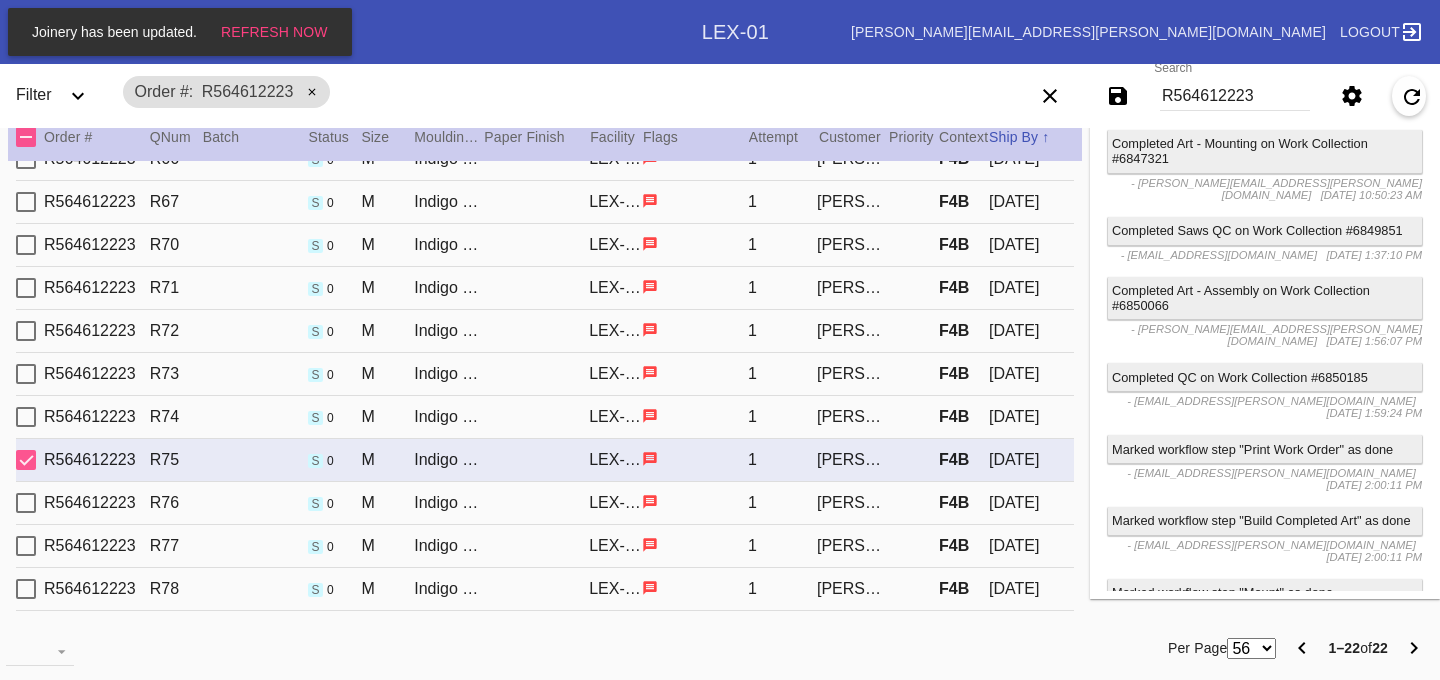 click on "R564612223 R76 s   0 M Indigo Walnut Gallery / Dove White LEX-01 1 Taylor Doster
F4B 2025-07-11" at bounding box center [545, 503] 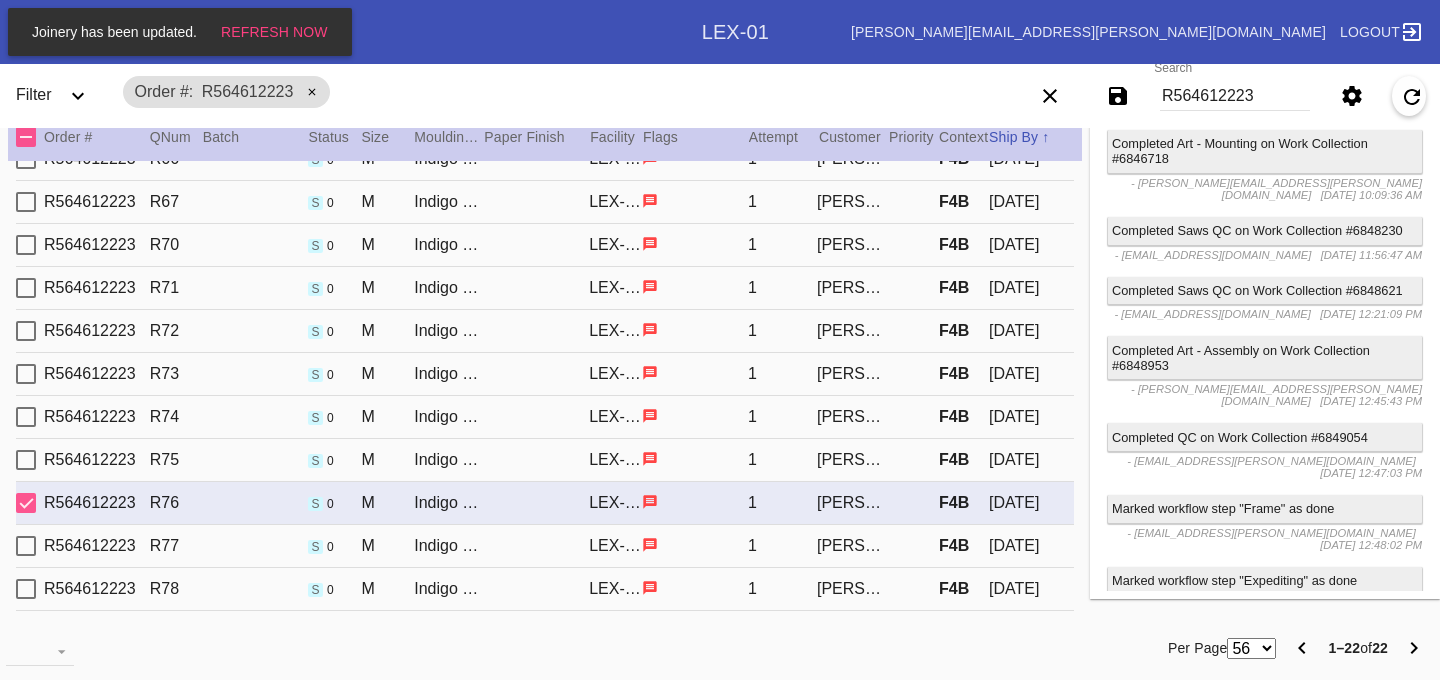 scroll, scrollTop: 3382, scrollLeft: 0, axis: vertical 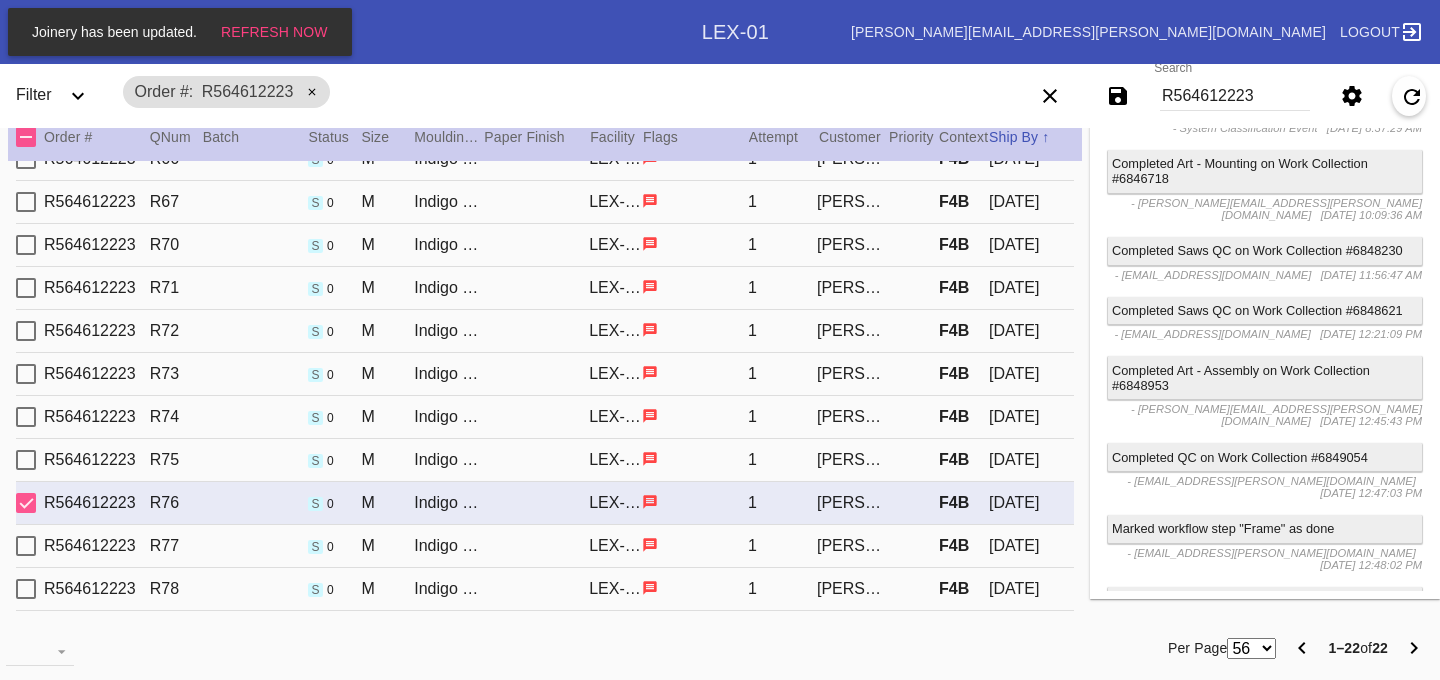 click on "Indigo Walnut Gallery / Dove White" at bounding box center [448, 546] 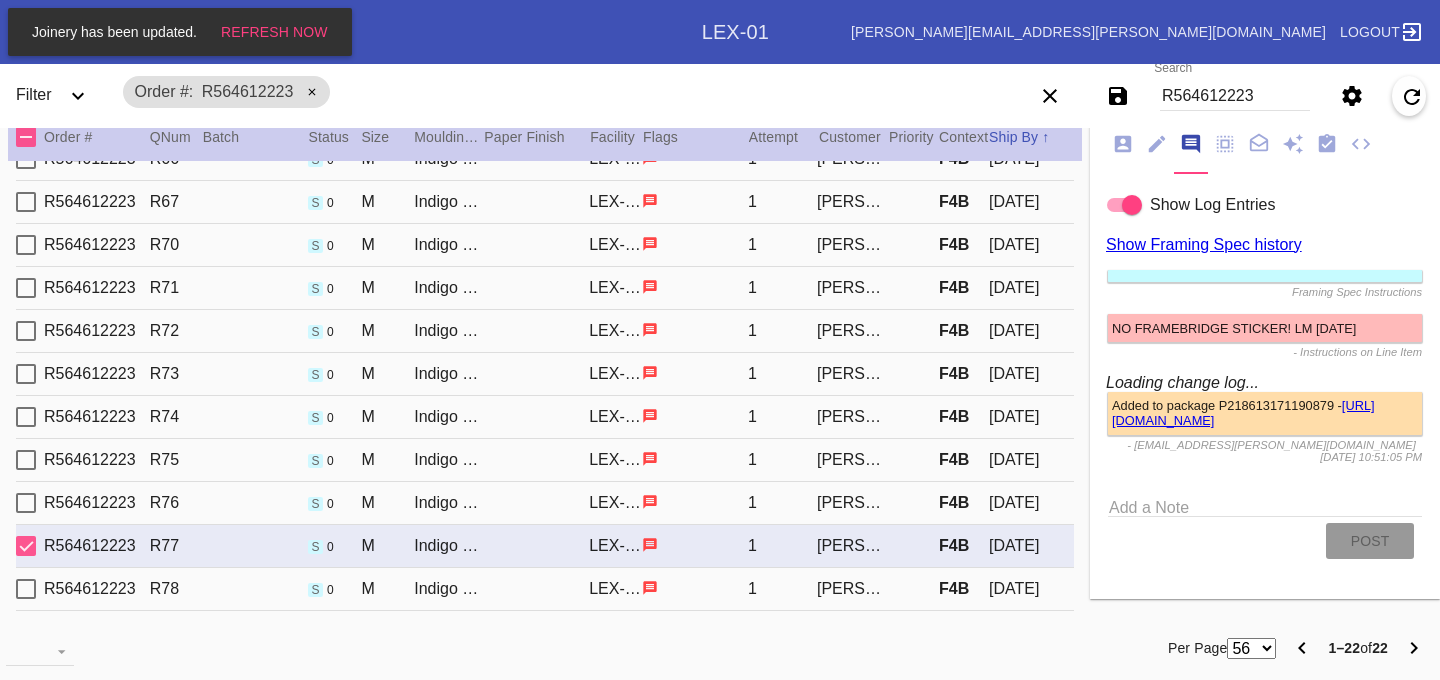 scroll, scrollTop: 3382, scrollLeft: 0, axis: vertical 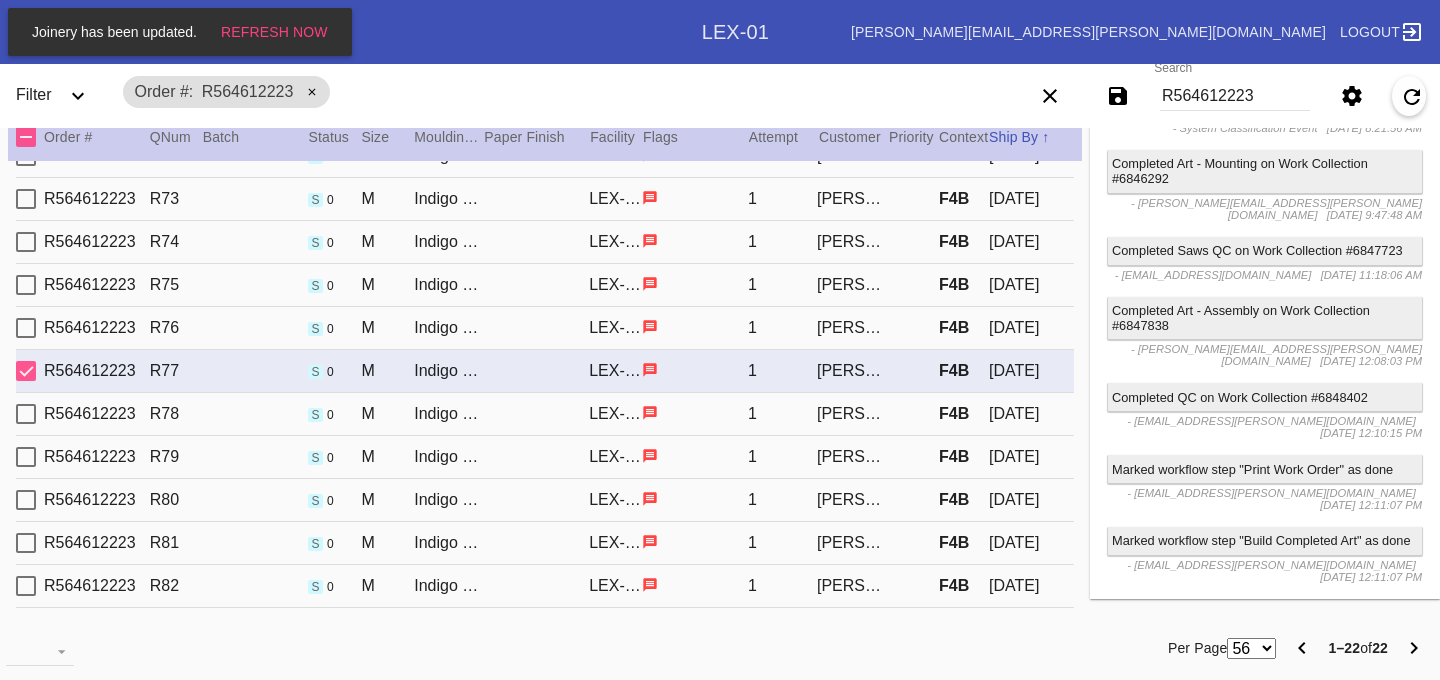 click on "R564612223 R78 s   0 M Indigo Walnut Gallery / Oversized White Mat LEX-01 1 Taylor Doster
F4B 2025-07-11" at bounding box center [545, 414] 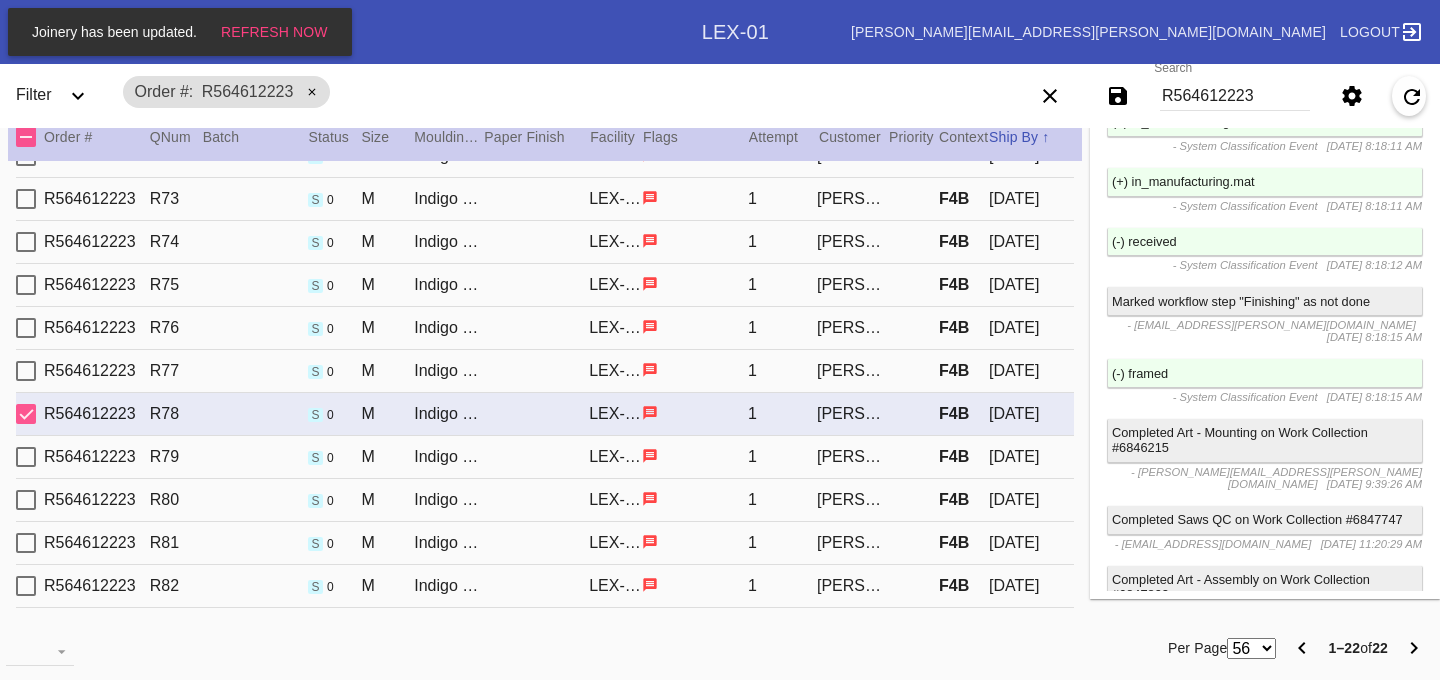 scroll, scrollTop: 5765, scrollLeft: 0, axis: vertical 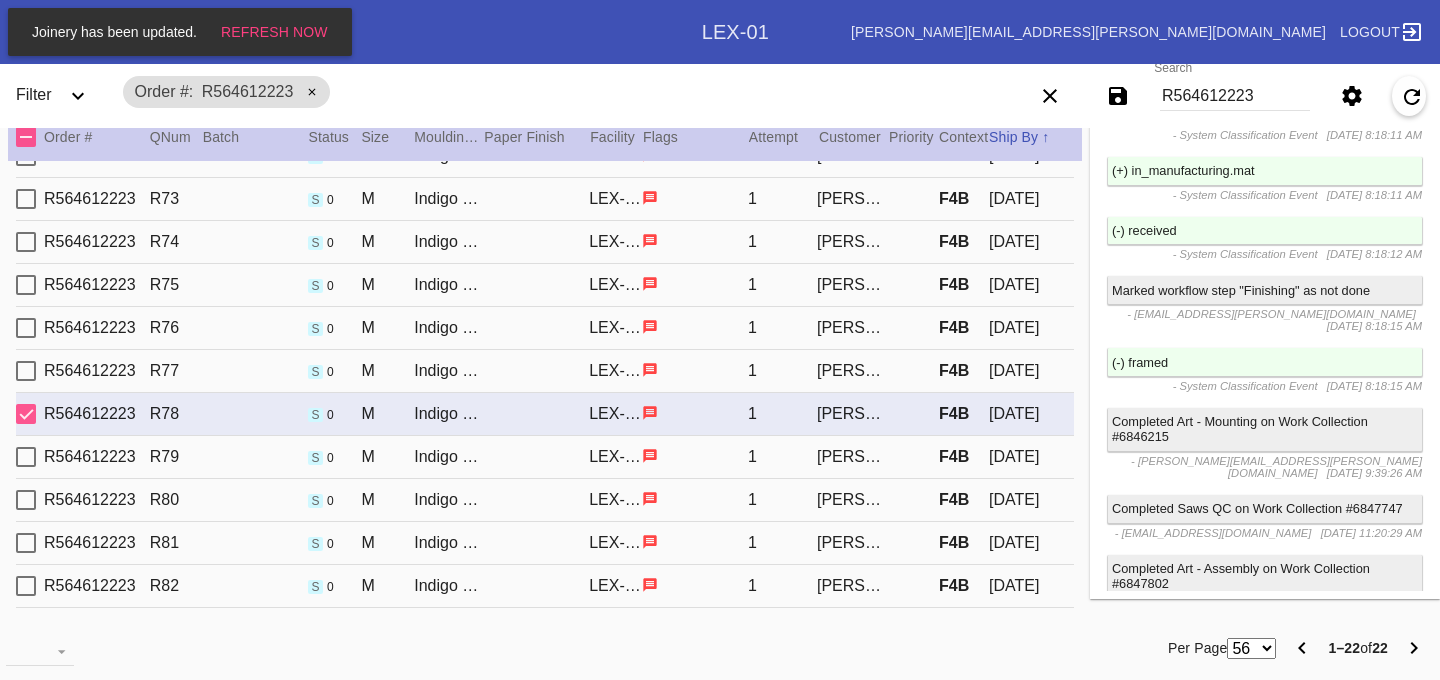 click on "R564612223 R79 s   0 M Indigo Walnut Gallery / Dove White LEX-01 1 Taylor Doster
F4B 2025-07-11" at bounding box center [545, 457] 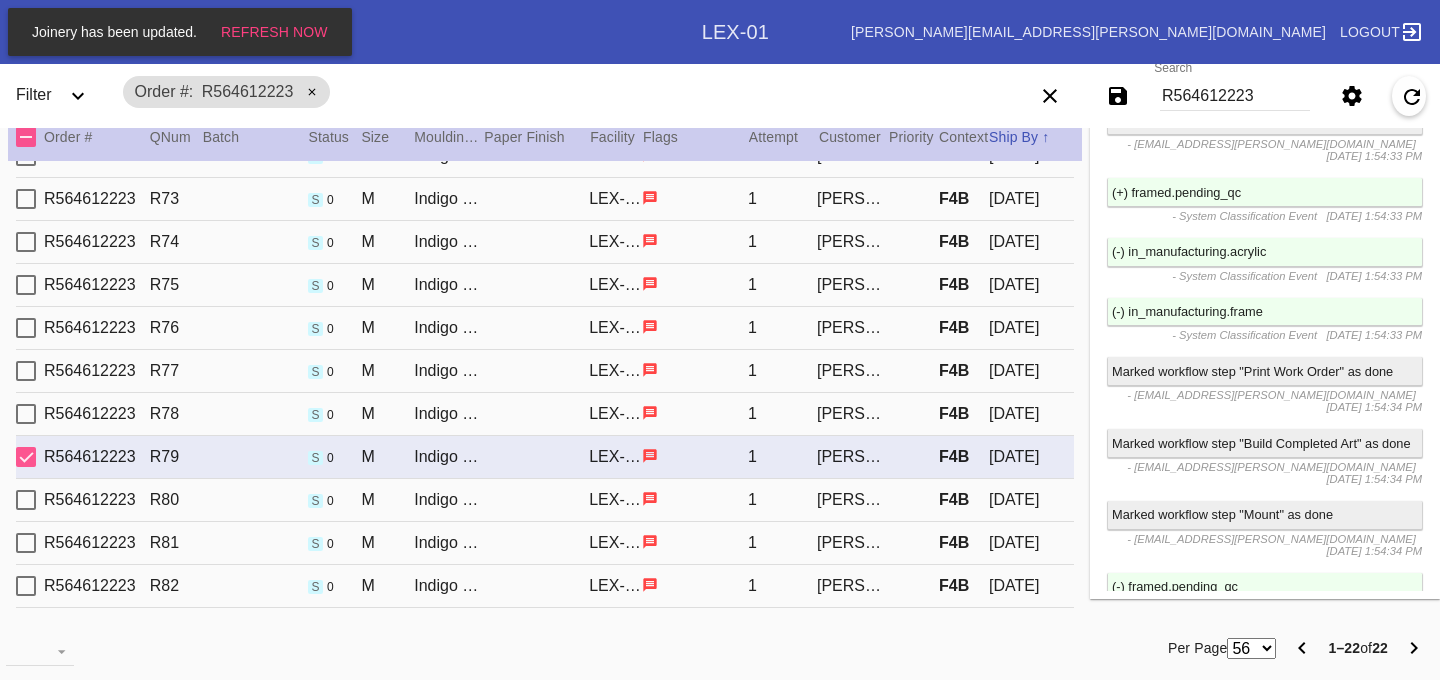 scroll, scrollTop: 4014, scrollLeft: 0, axis: vertical 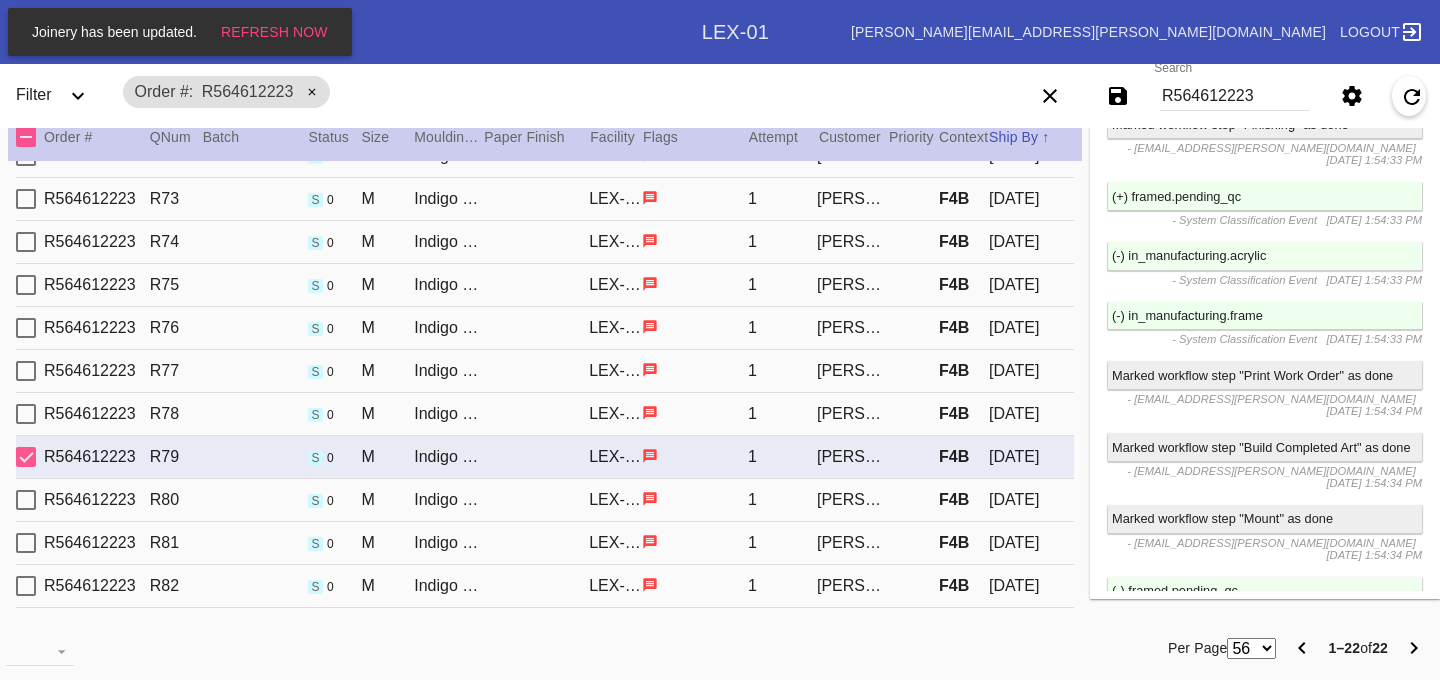 click on "R564612223 R80 s   0 M Indigo Walnut Gallery / Dove White LEX-01 1 Taylor Doster
F4B 2025-07-11" at bounding box center [545, 500] 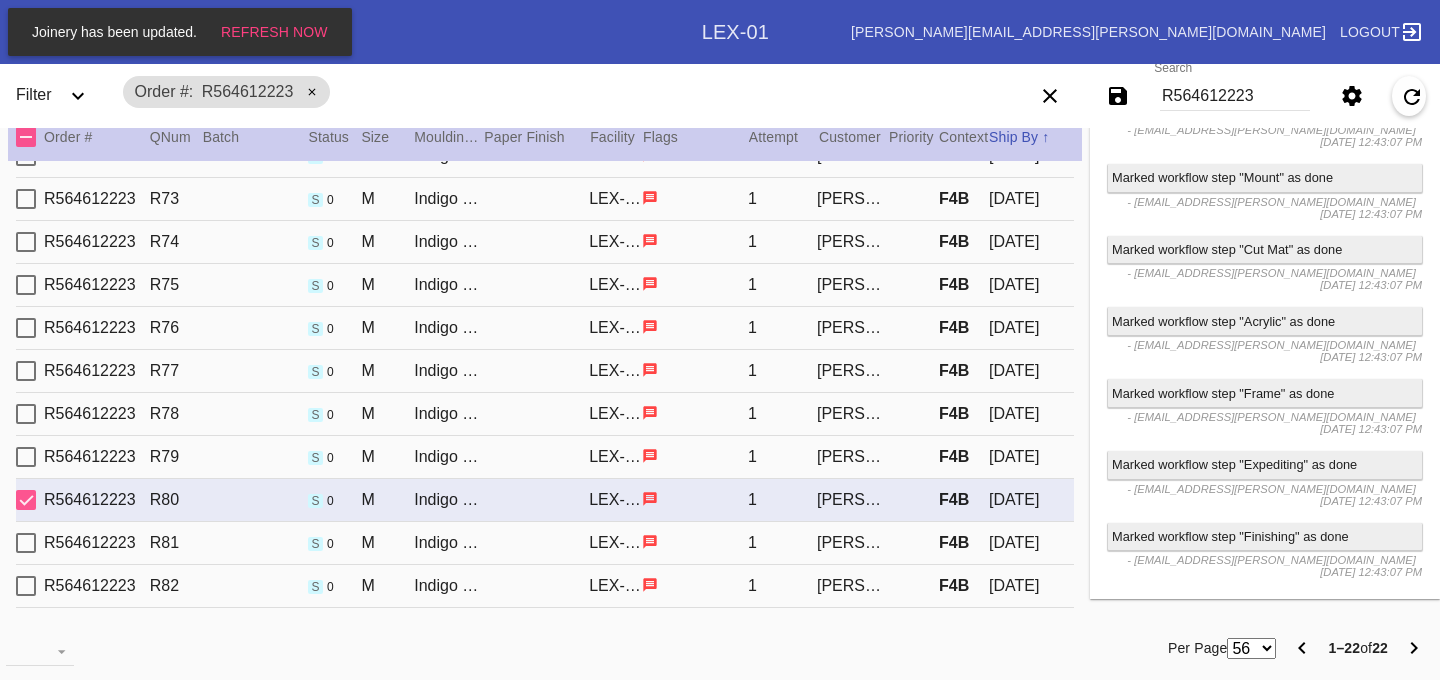 scroll, scrollTop: 3812, scrollLeft: 0, axis: vertical 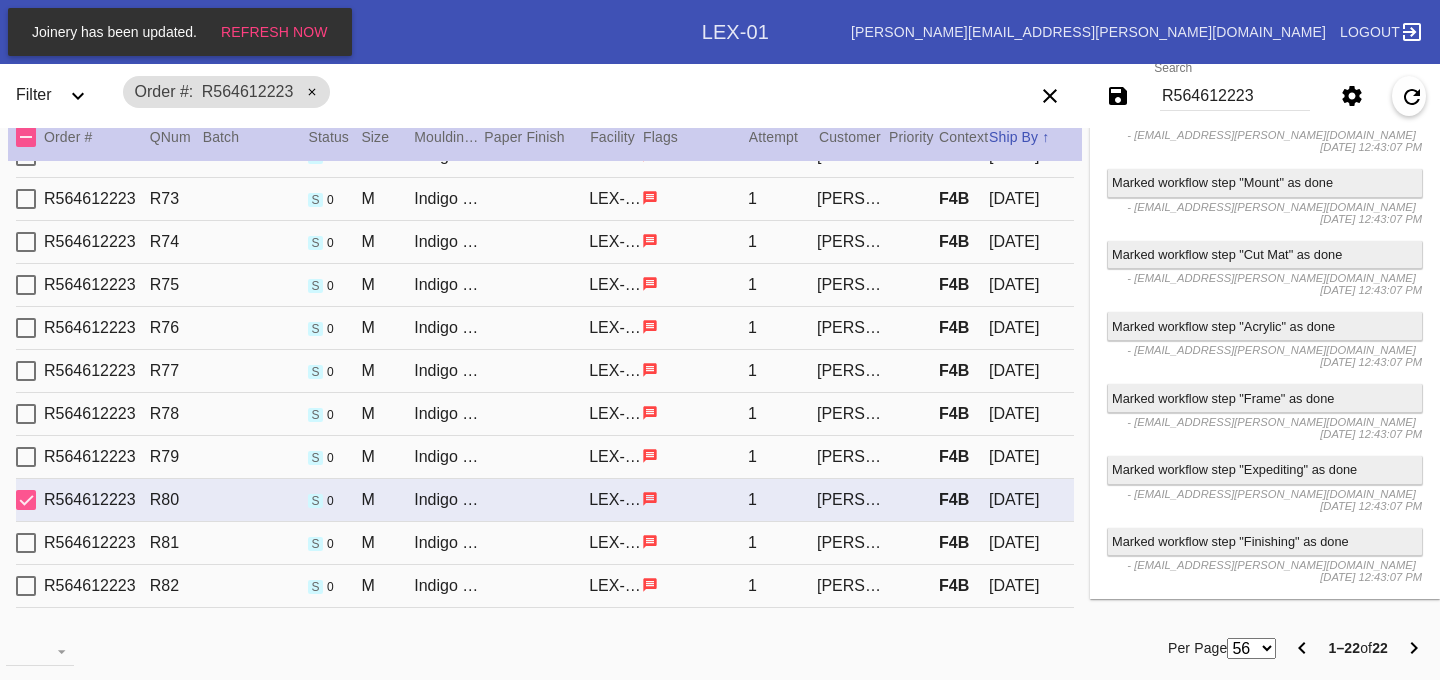 click on "R564612223 R81 s   0 M Indigo Walnut Gallery / Dove White LEX-01 1 Taylor Doster
F4B 2025-07-11" at bounding box center (545, 543) 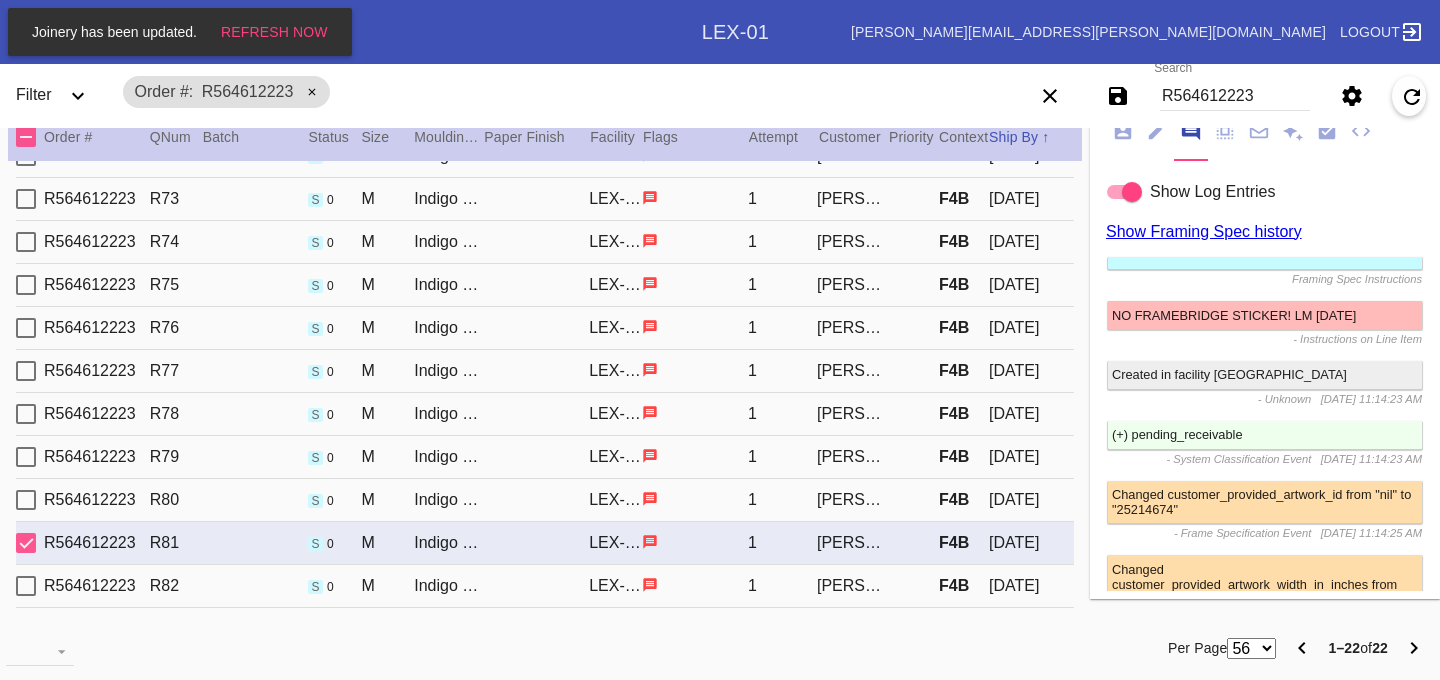 scroll, scrollTop: 3812, scrollLeft: 0, axis: vertical 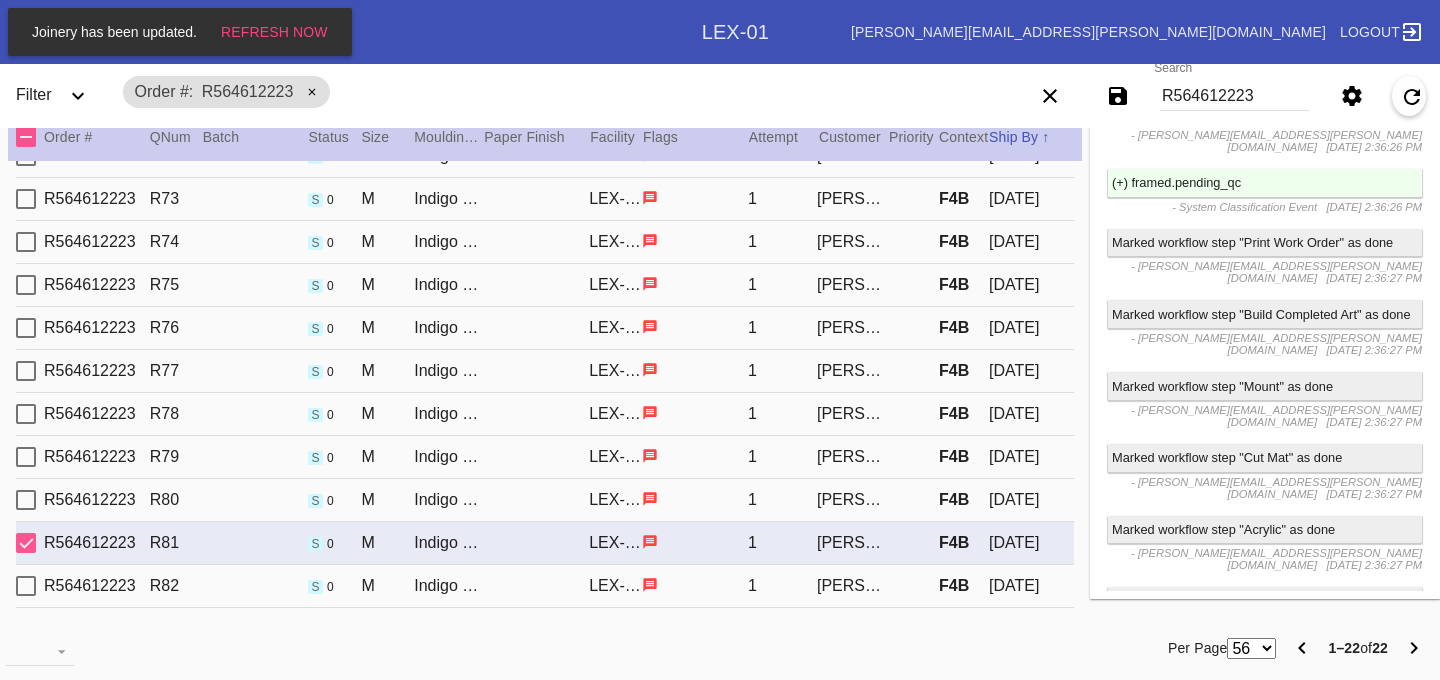 click on "R564612223 R82 s   0 M Indigo Walnut Gallery / Dove White LEX-01 1 Taylor Doster
F4B 2025-07-11" at bounding box center [545, 586] 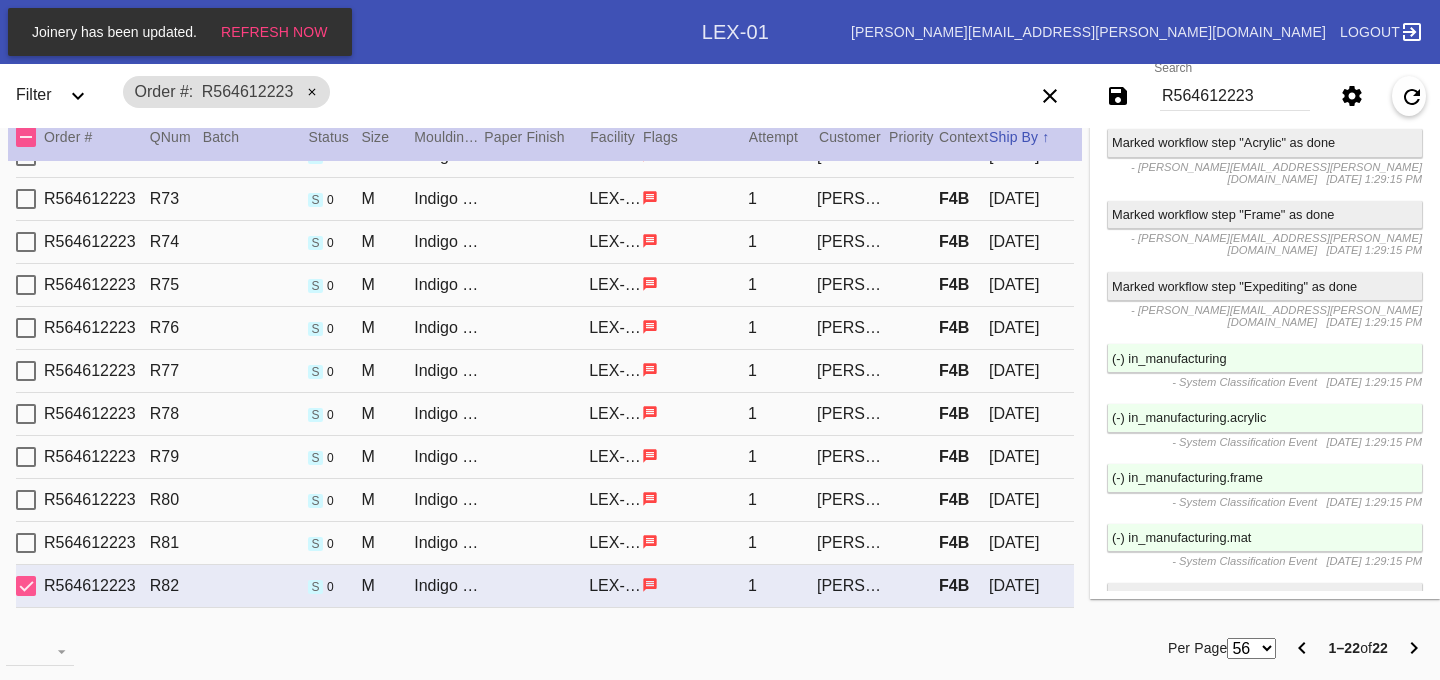 scroll, scrollTop: 4147, scrollLeft: 0, axis: vertical 